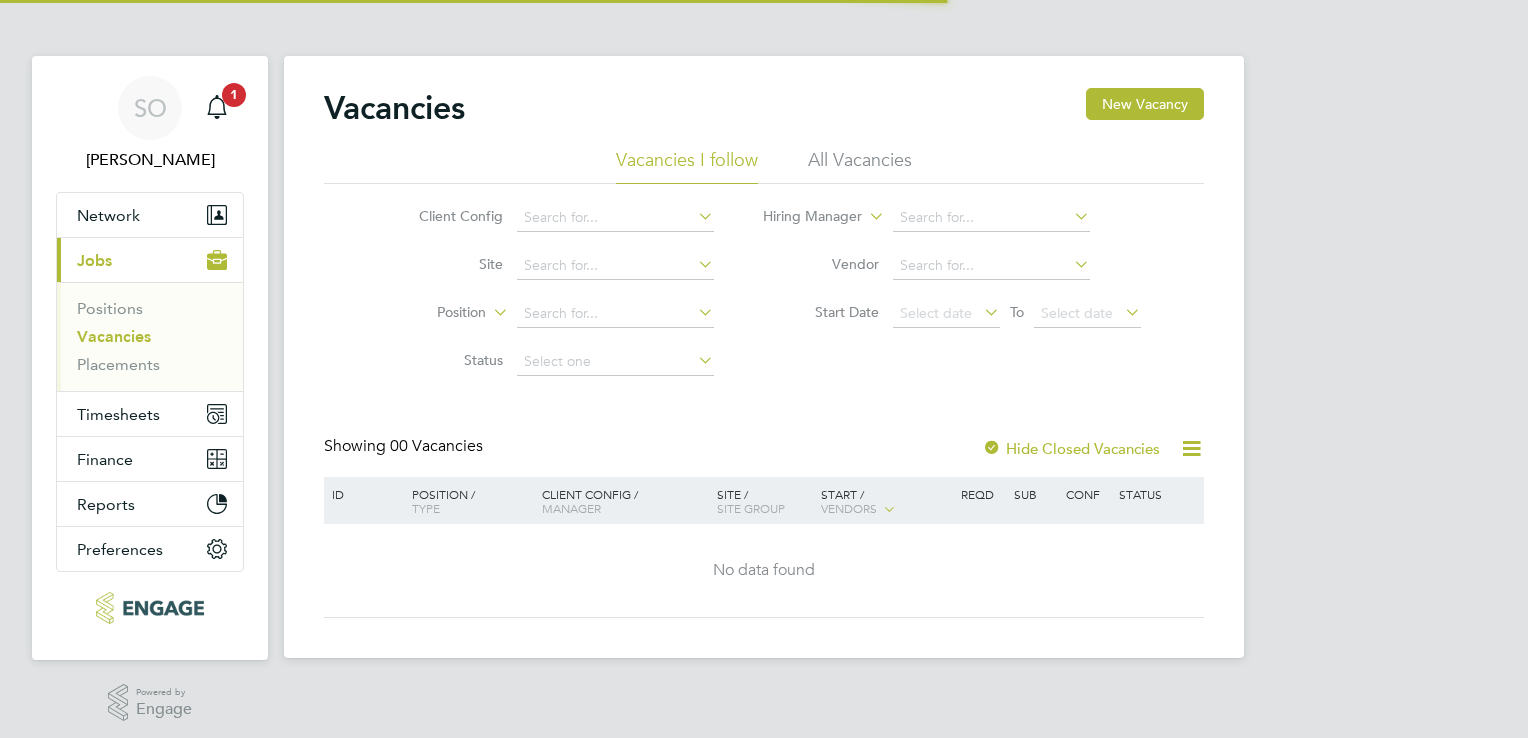scroll, scrollTop: 0, scrollLeft: 0, axis: both 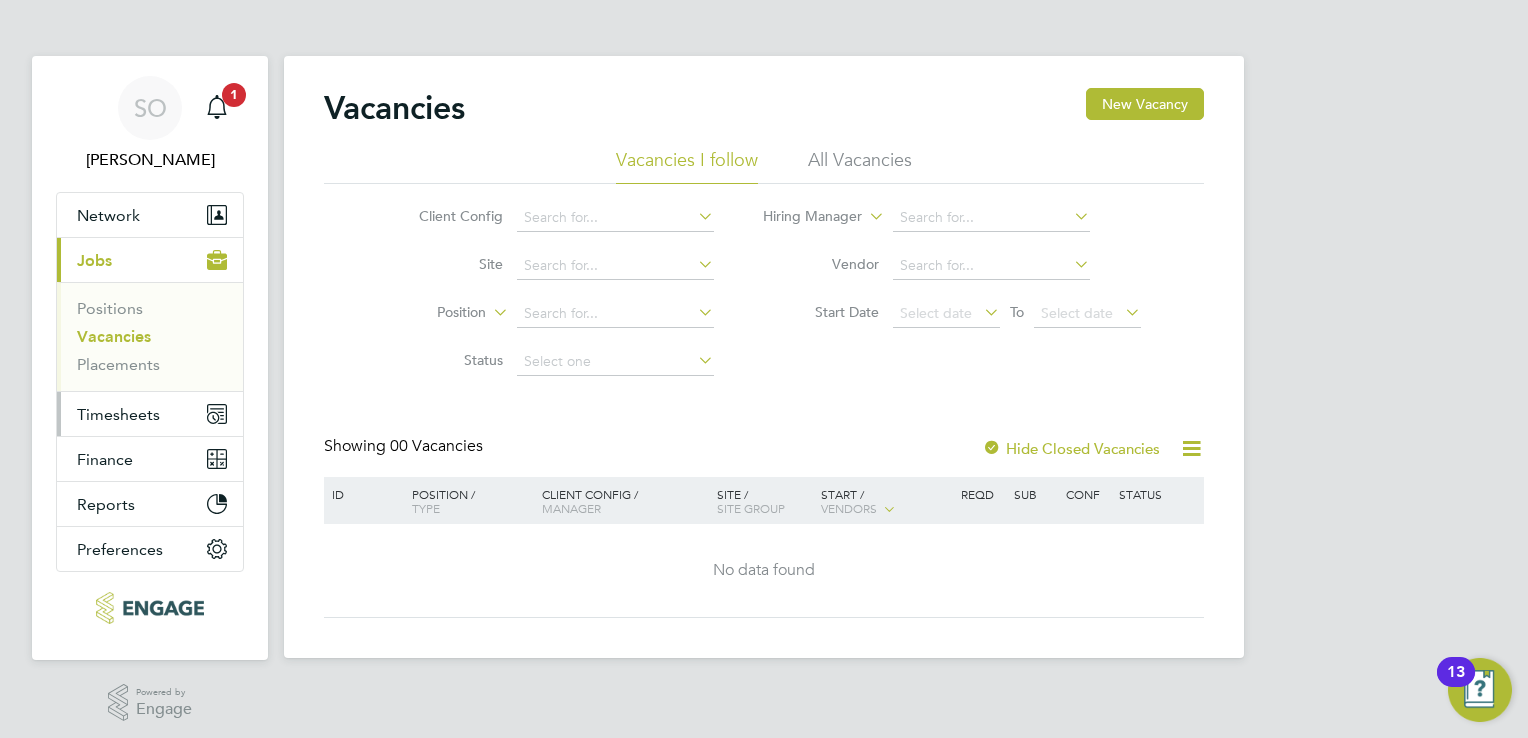 click on "Timesheets" at bounding box center (118, 414) 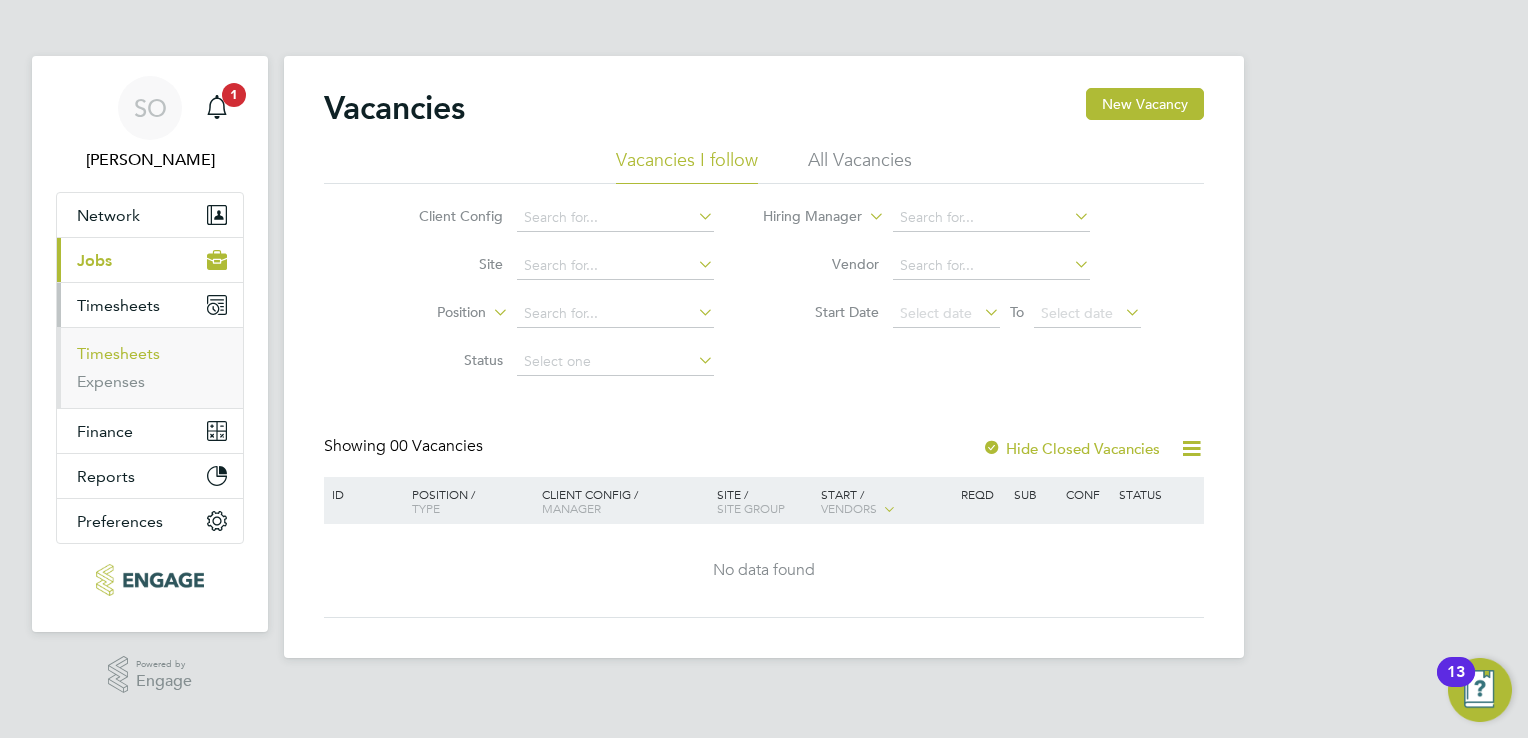 click on "Timesheets" at bounding box center (118, 353) 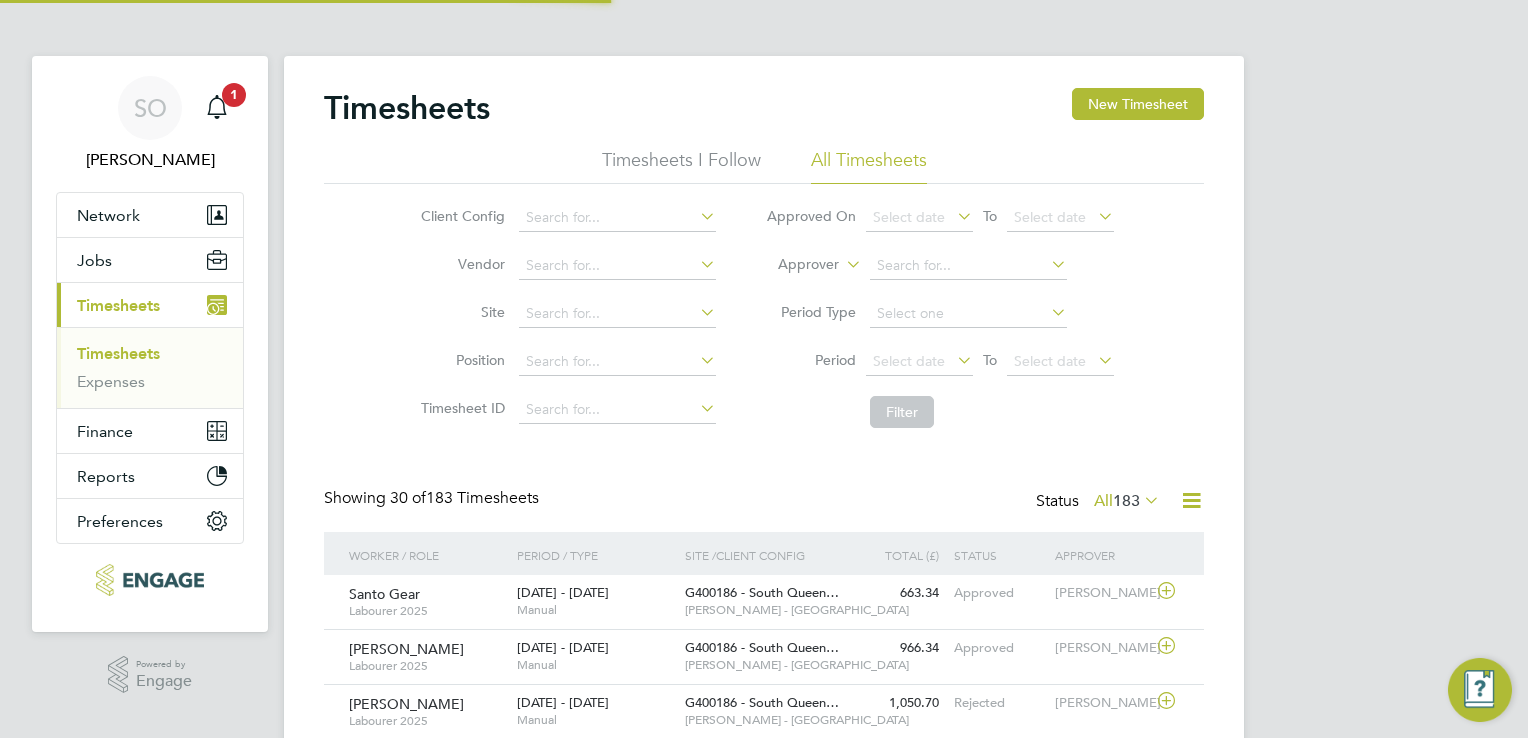 scroll, scrollTop: 9, scrollLeft: 10, axis: both 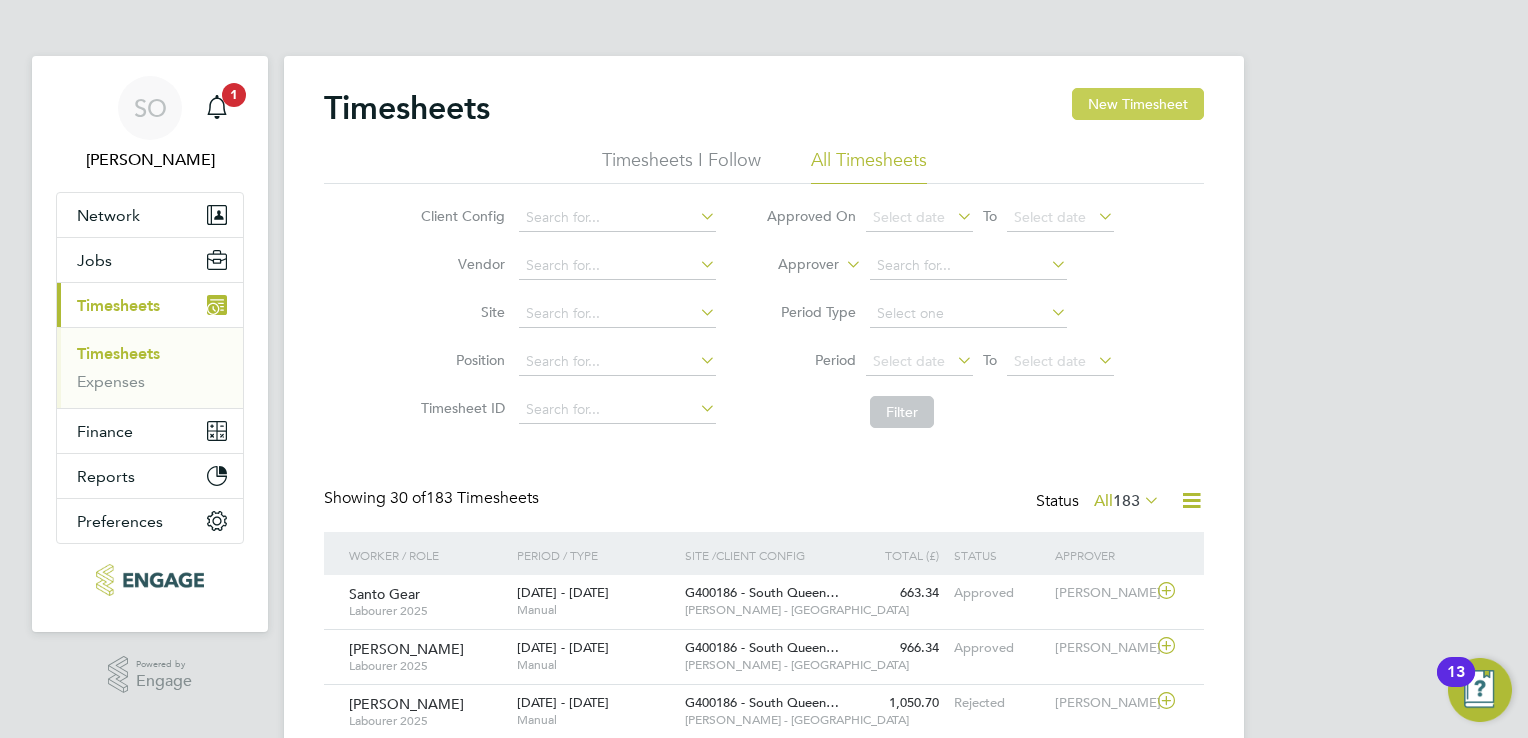 click on "New Timesheet" 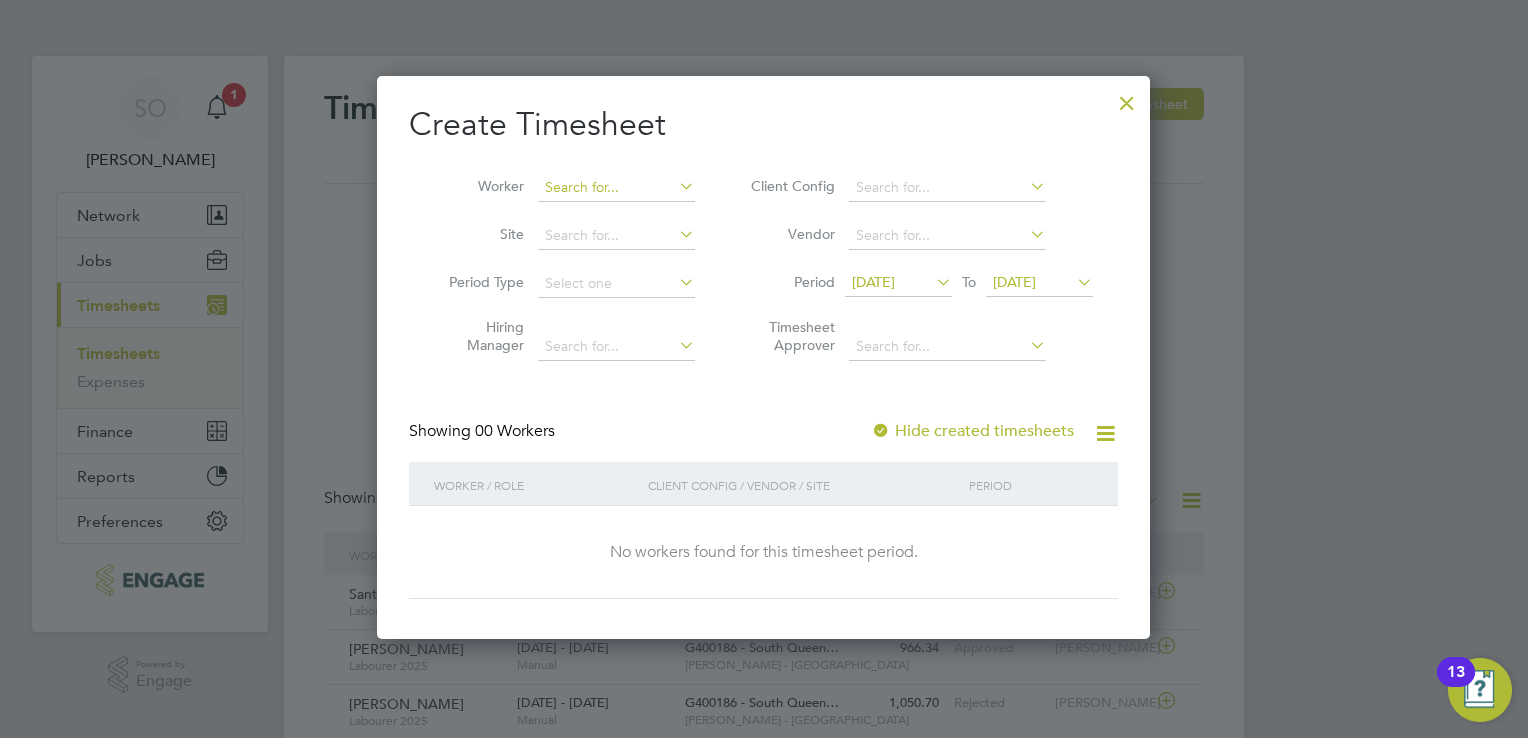 click at bounding box center (616, 188) 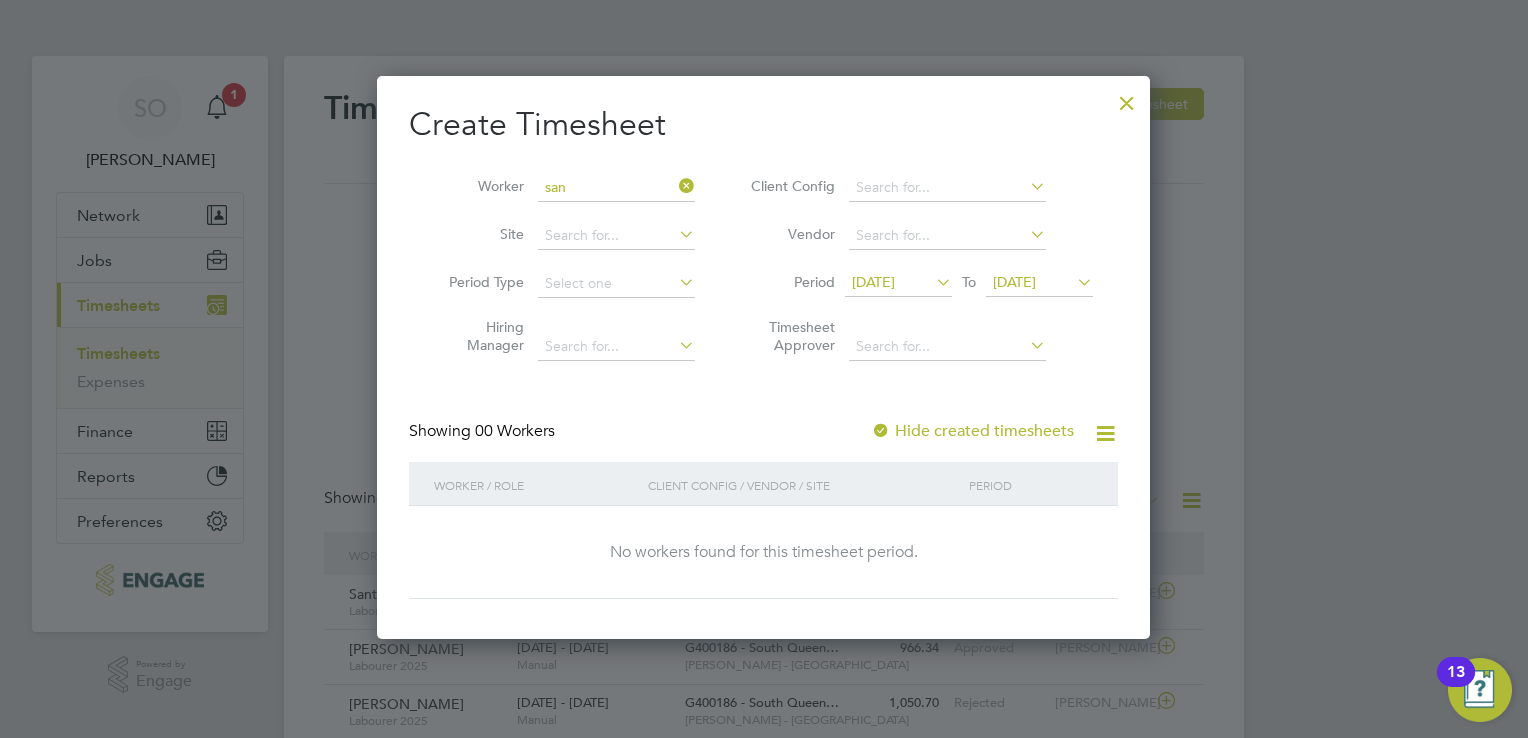 click on "San to Gear" 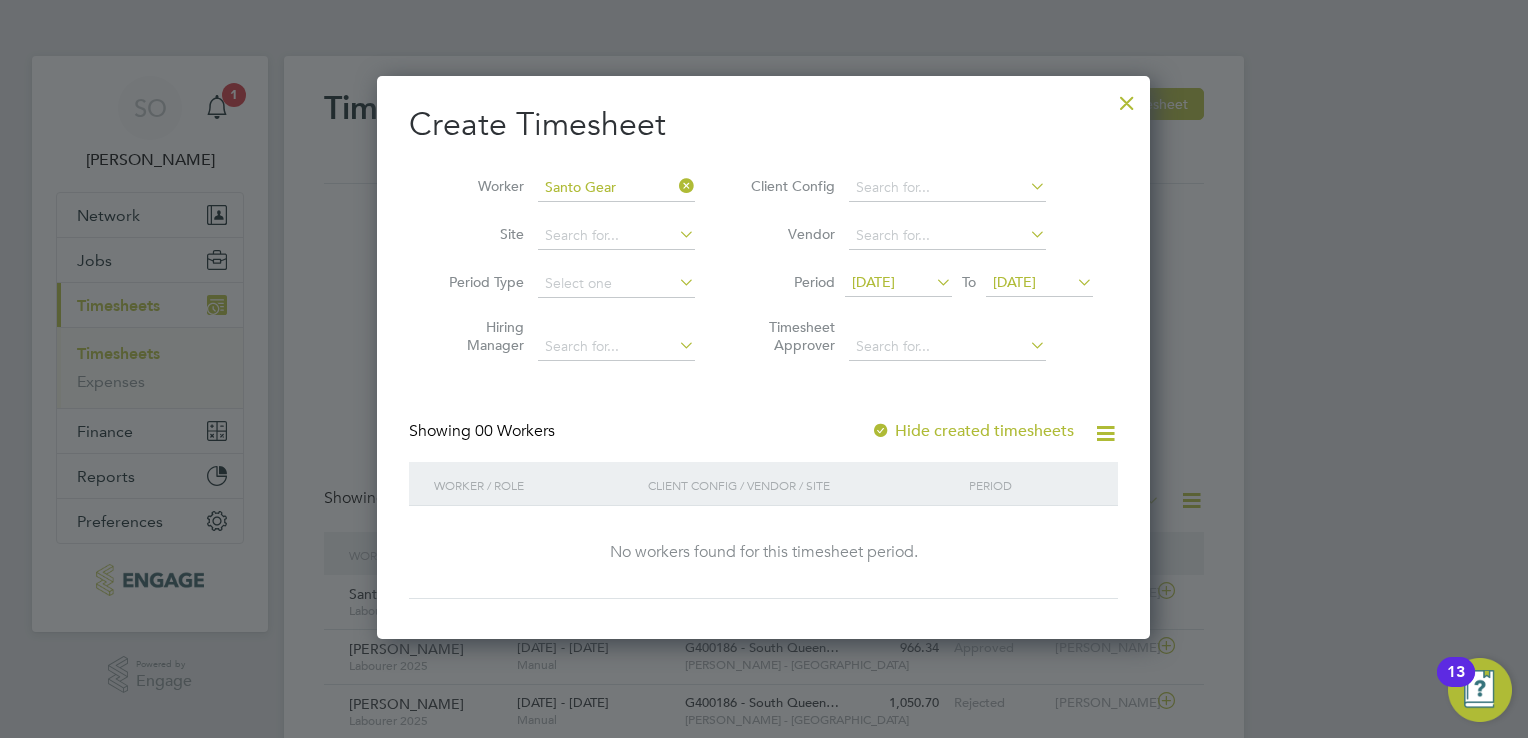 click on "[DATE]" at bounding box center (873, 282) 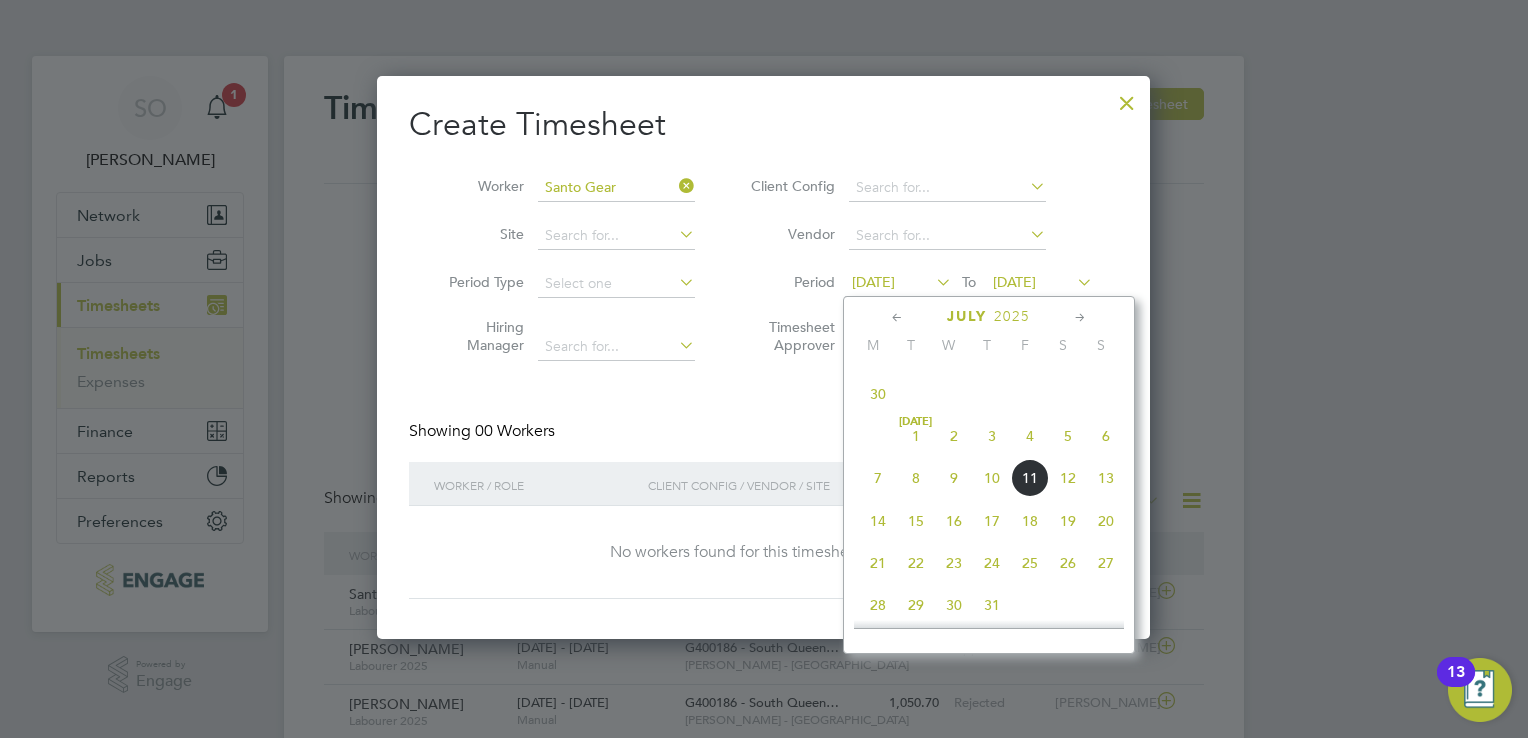 click on "4" 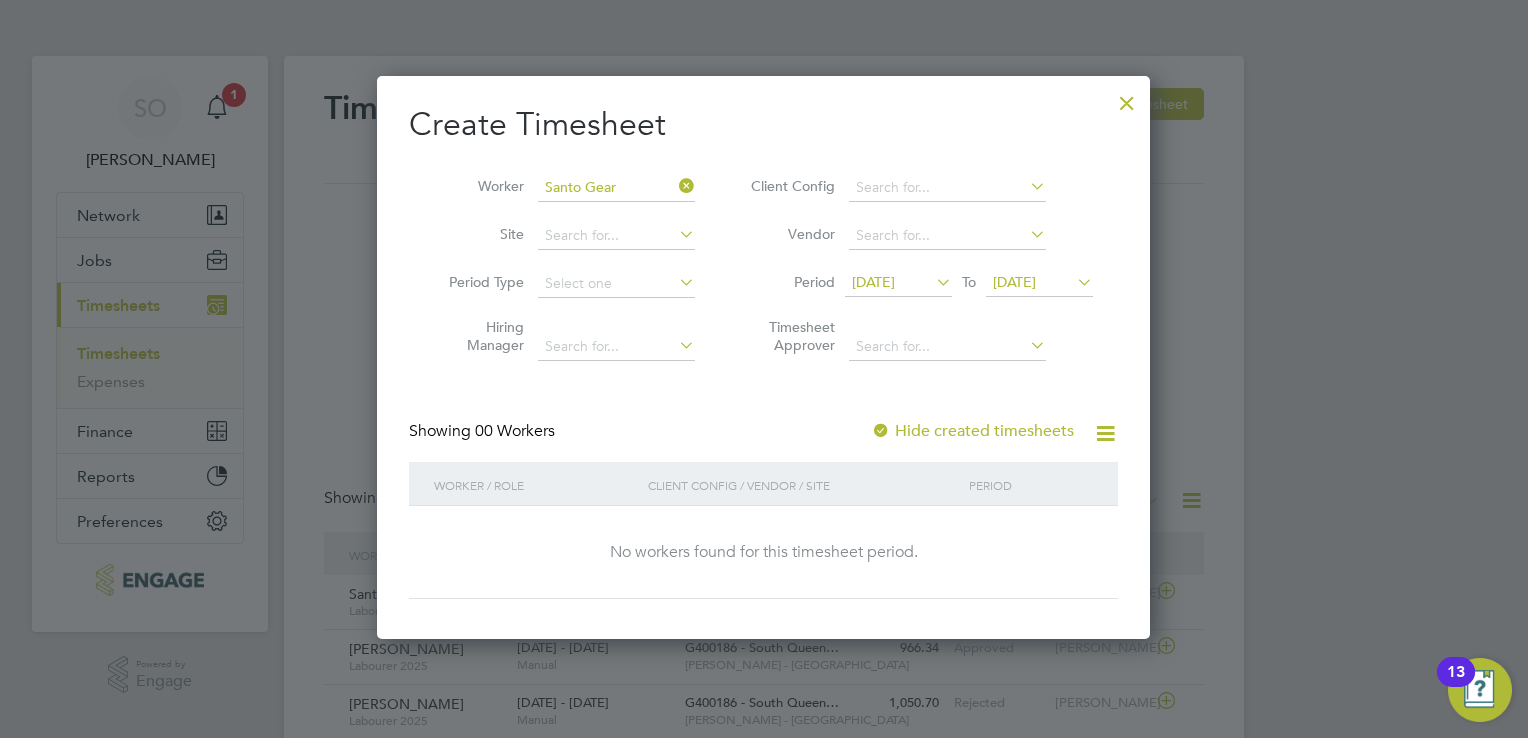 click on "[DATE]" at bounding box center [1014, 282] 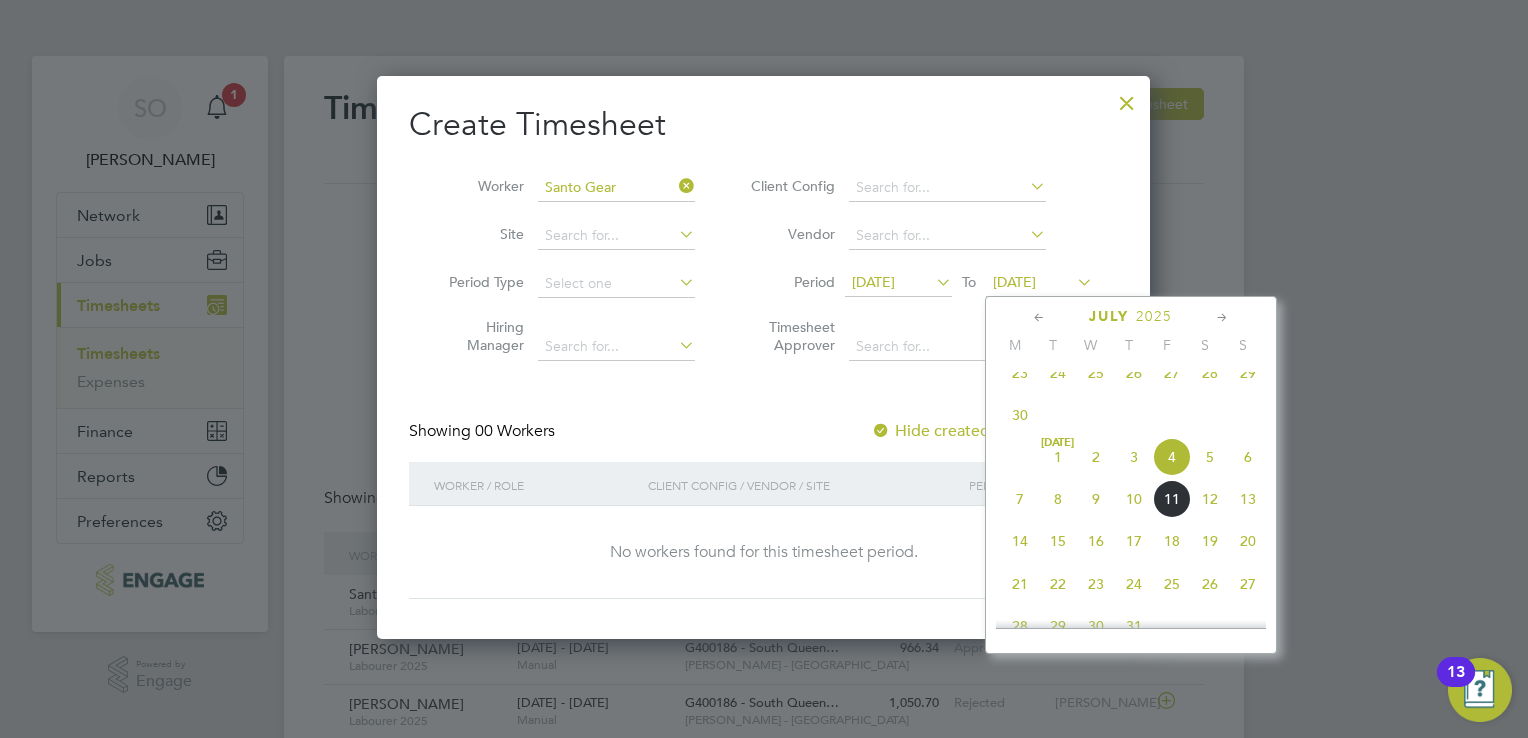 click on "11" 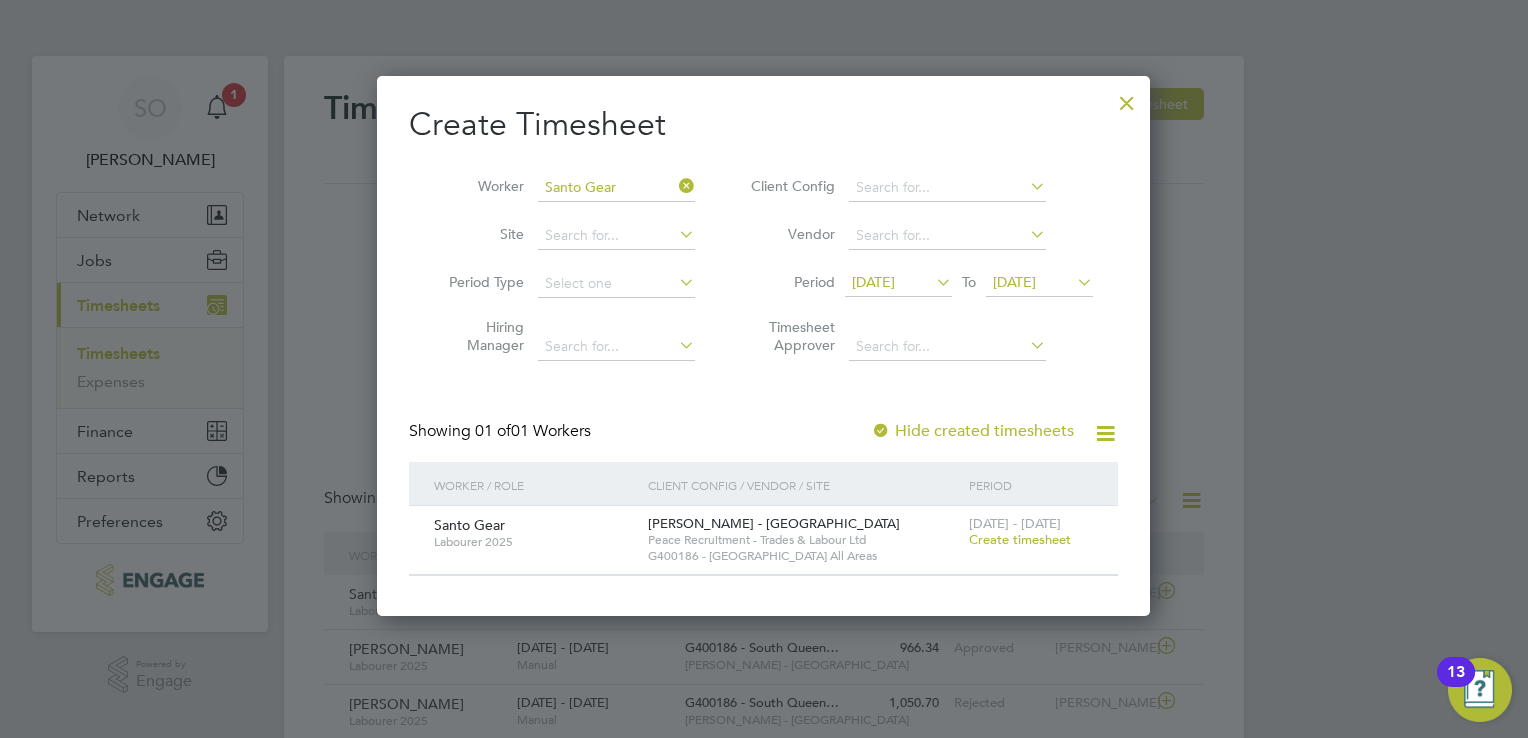click on "Create timesheet" at bounding box center [1020, 539] 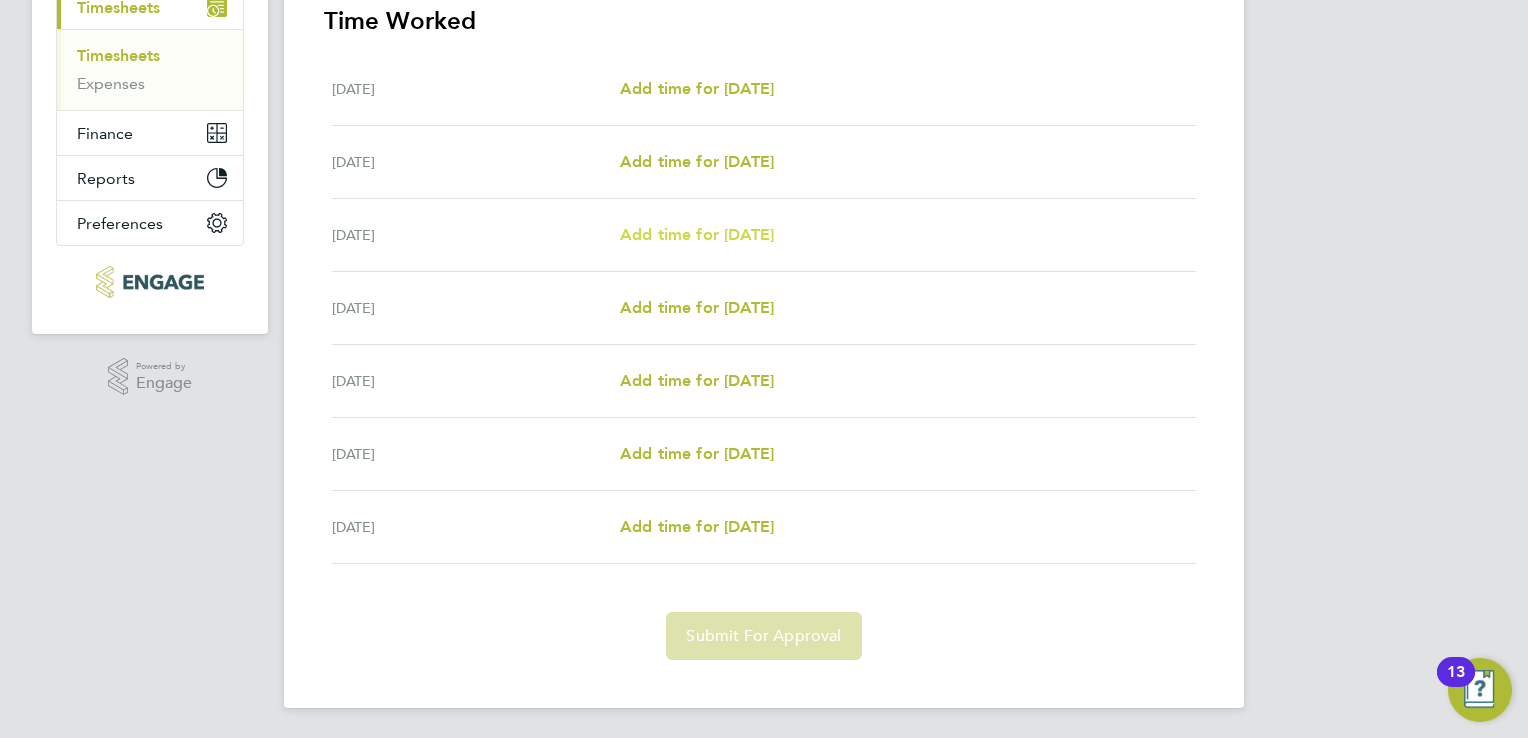 drag, startPoint x: 681, startPoint y: 214, endPoint x: 690, endPoint y: 222, distance: 12.0415945 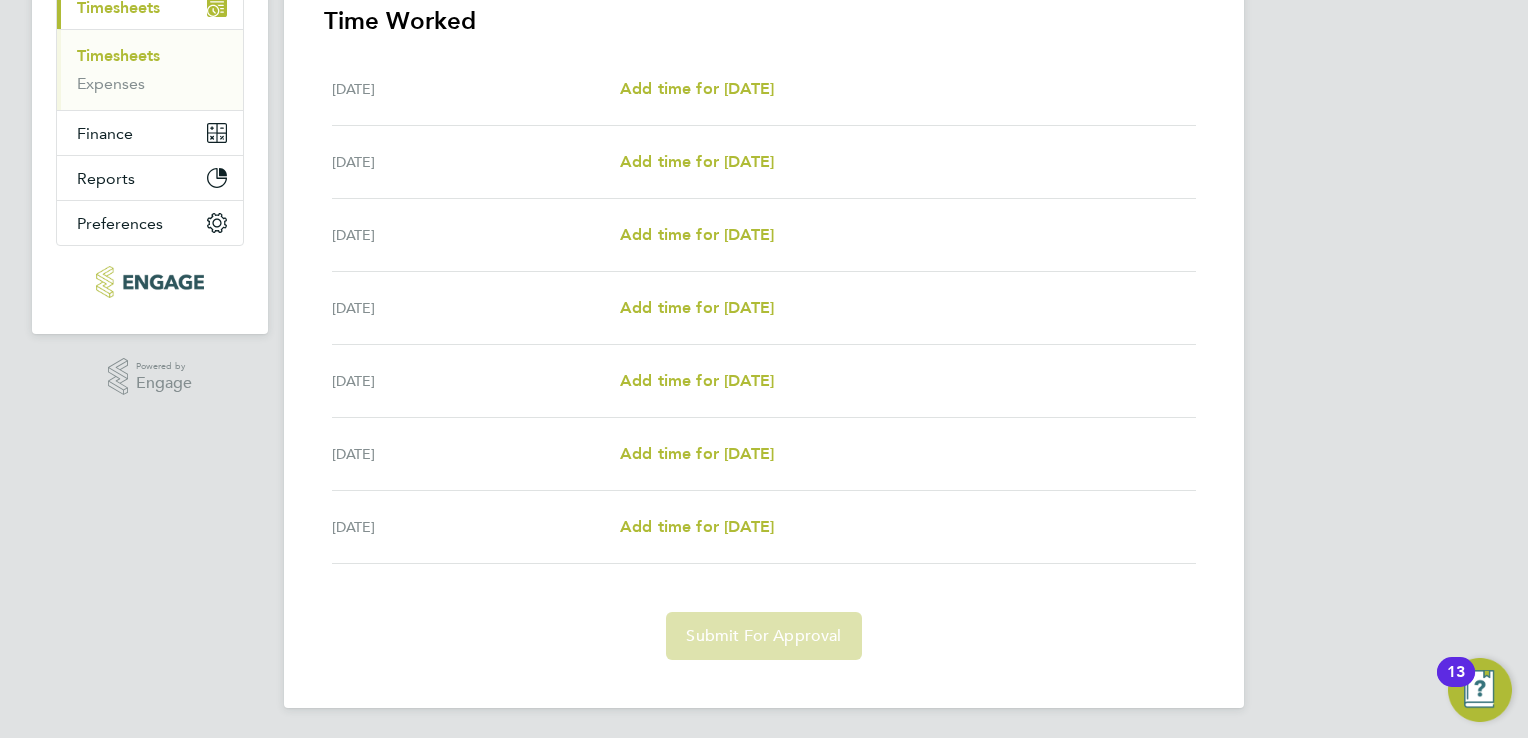 select on "30" 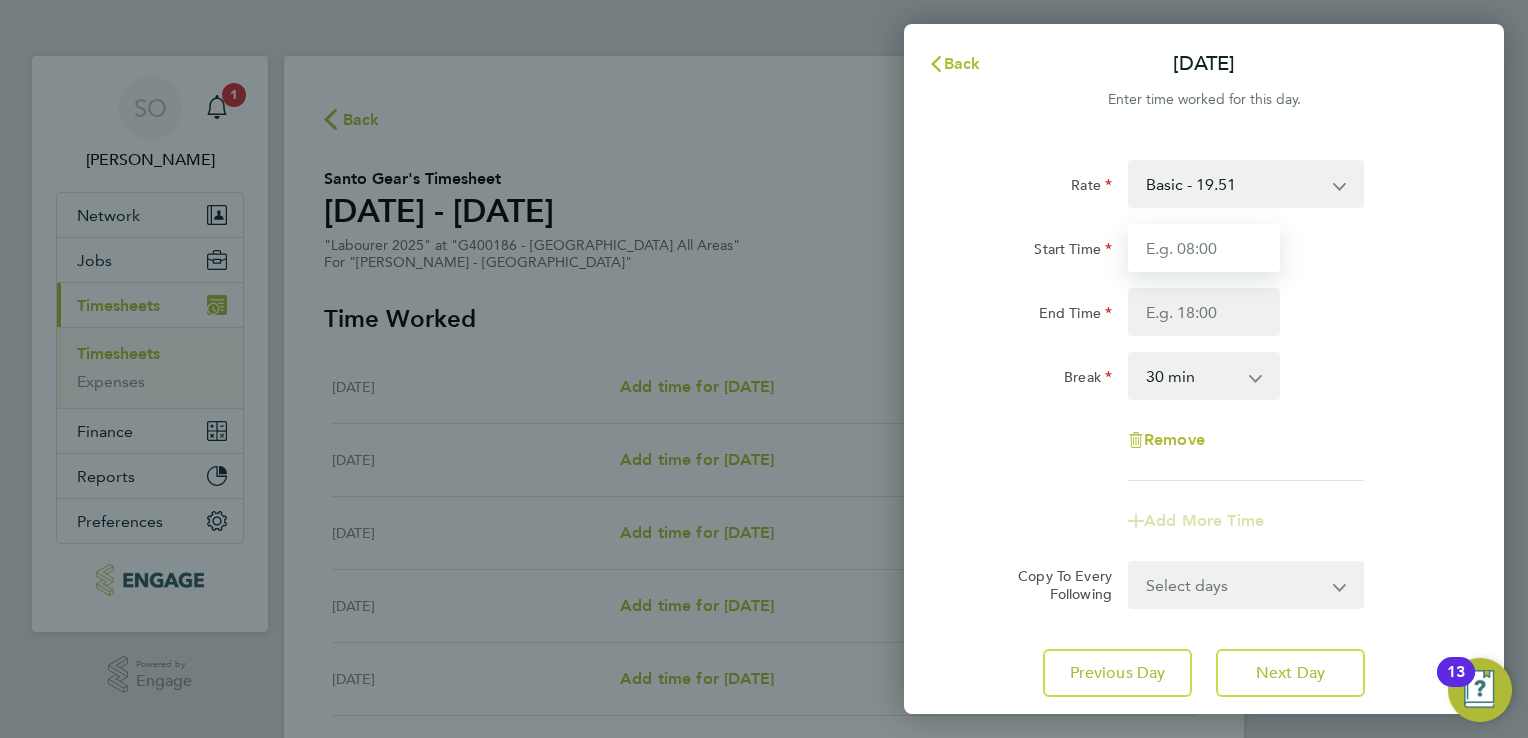 click on "Start Time" at bounding box center (1204, 248) 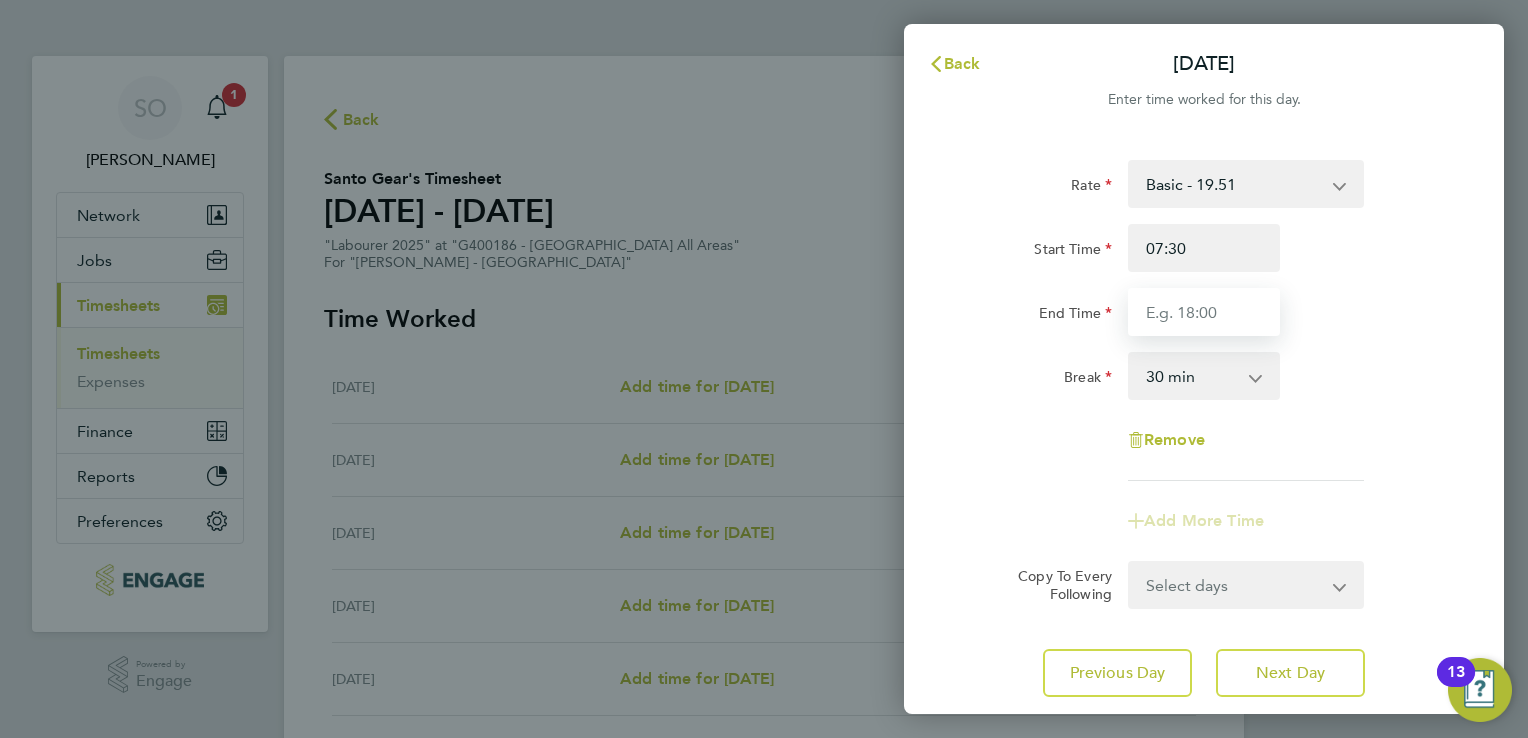 type on "16:30" 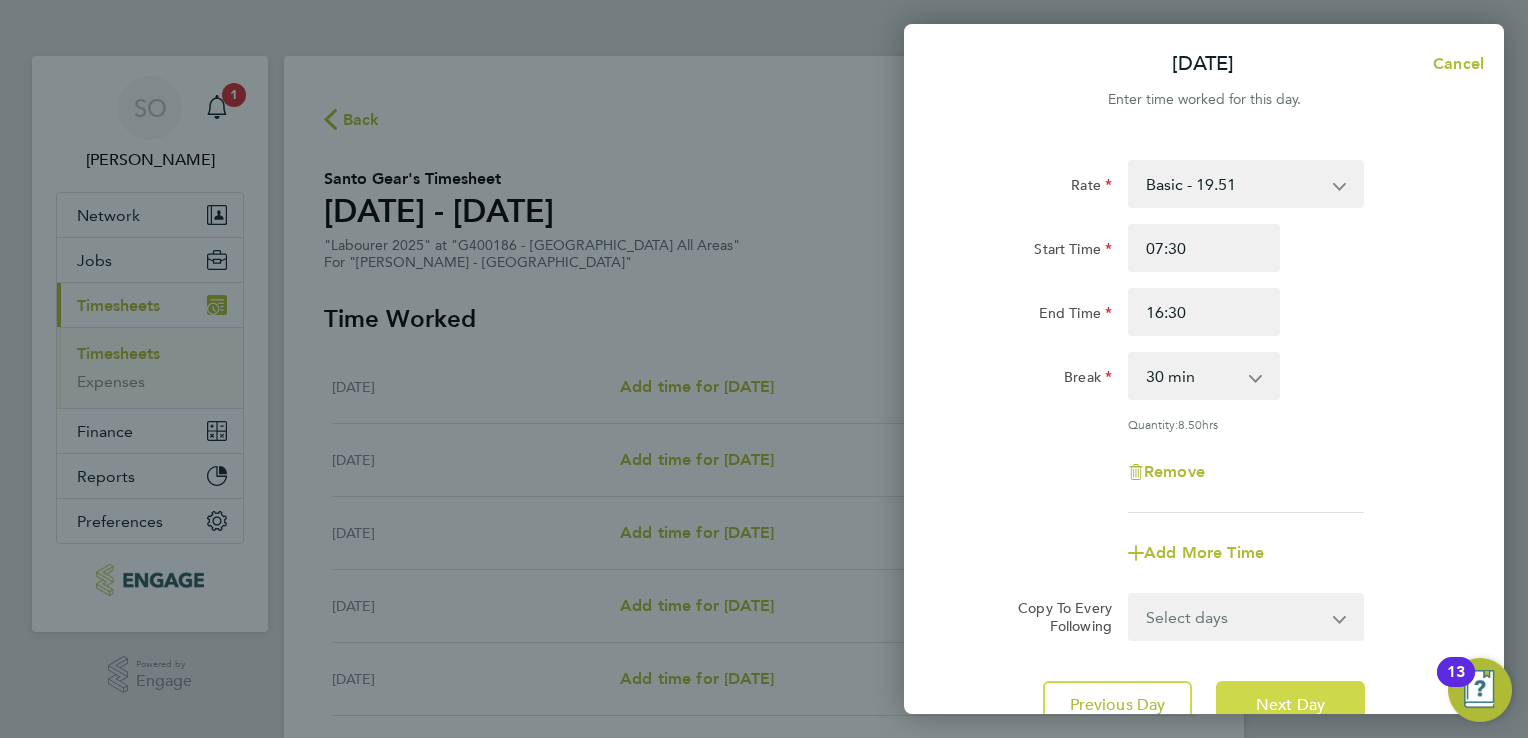 click on "Next Day" 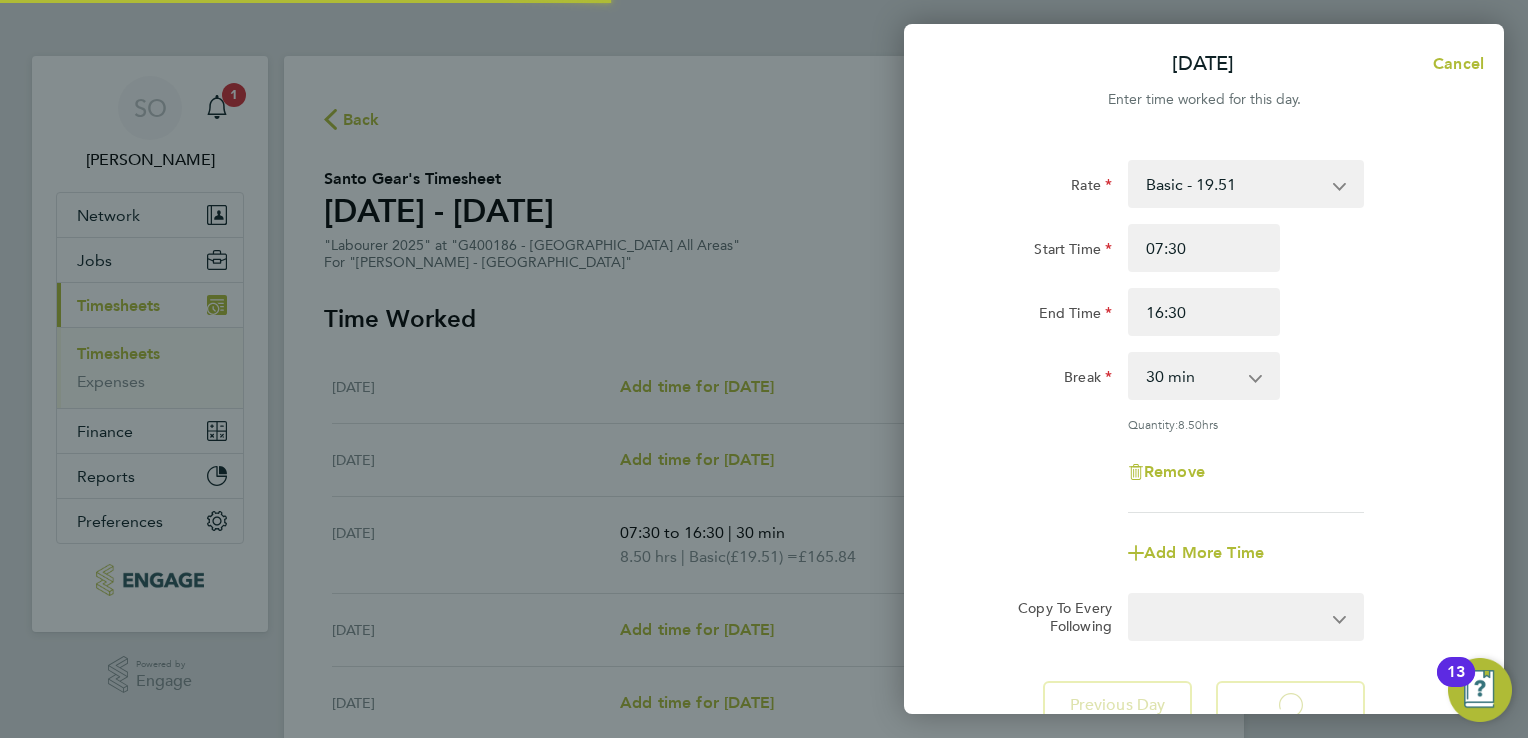 select on "30" 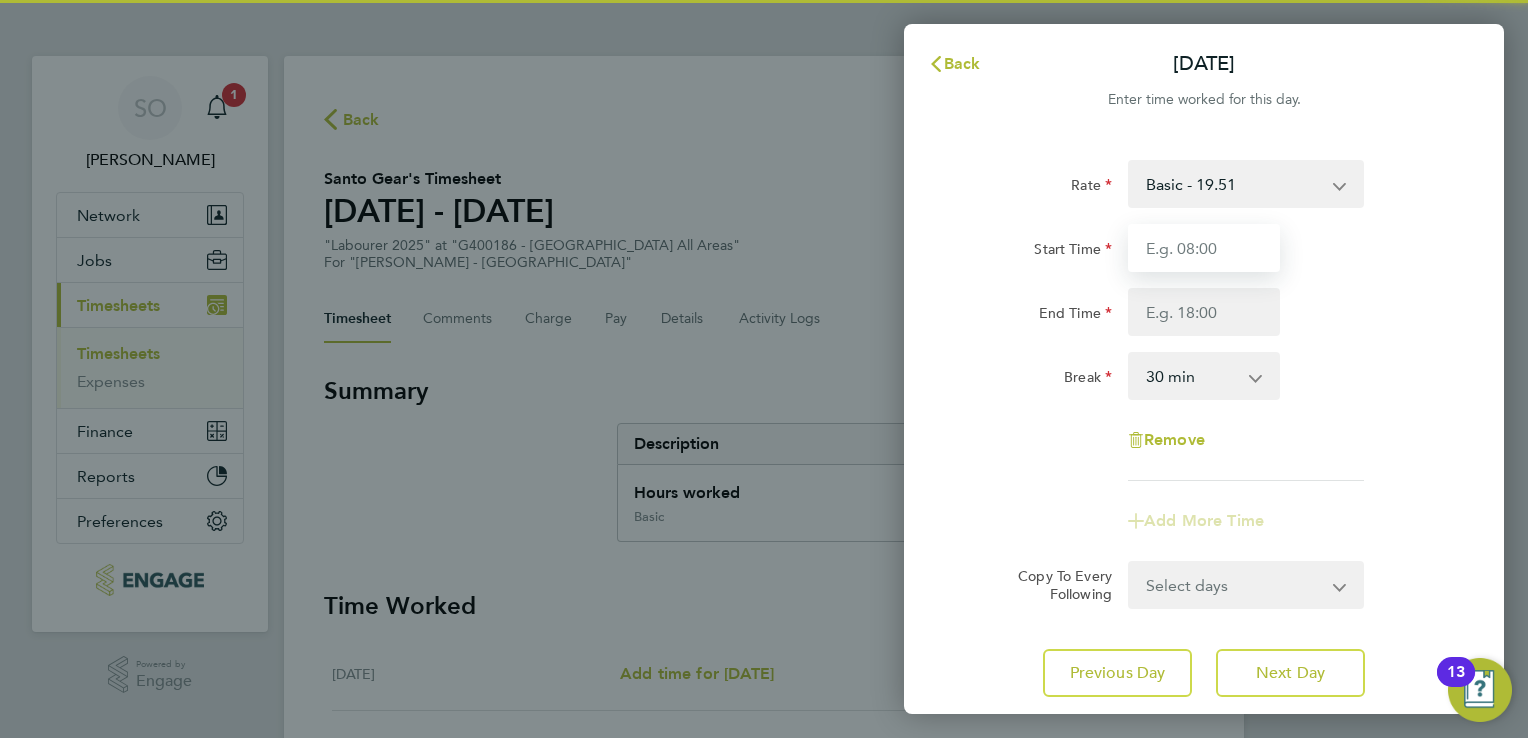 click on "Start Time" at bounding box center (1204, 248) 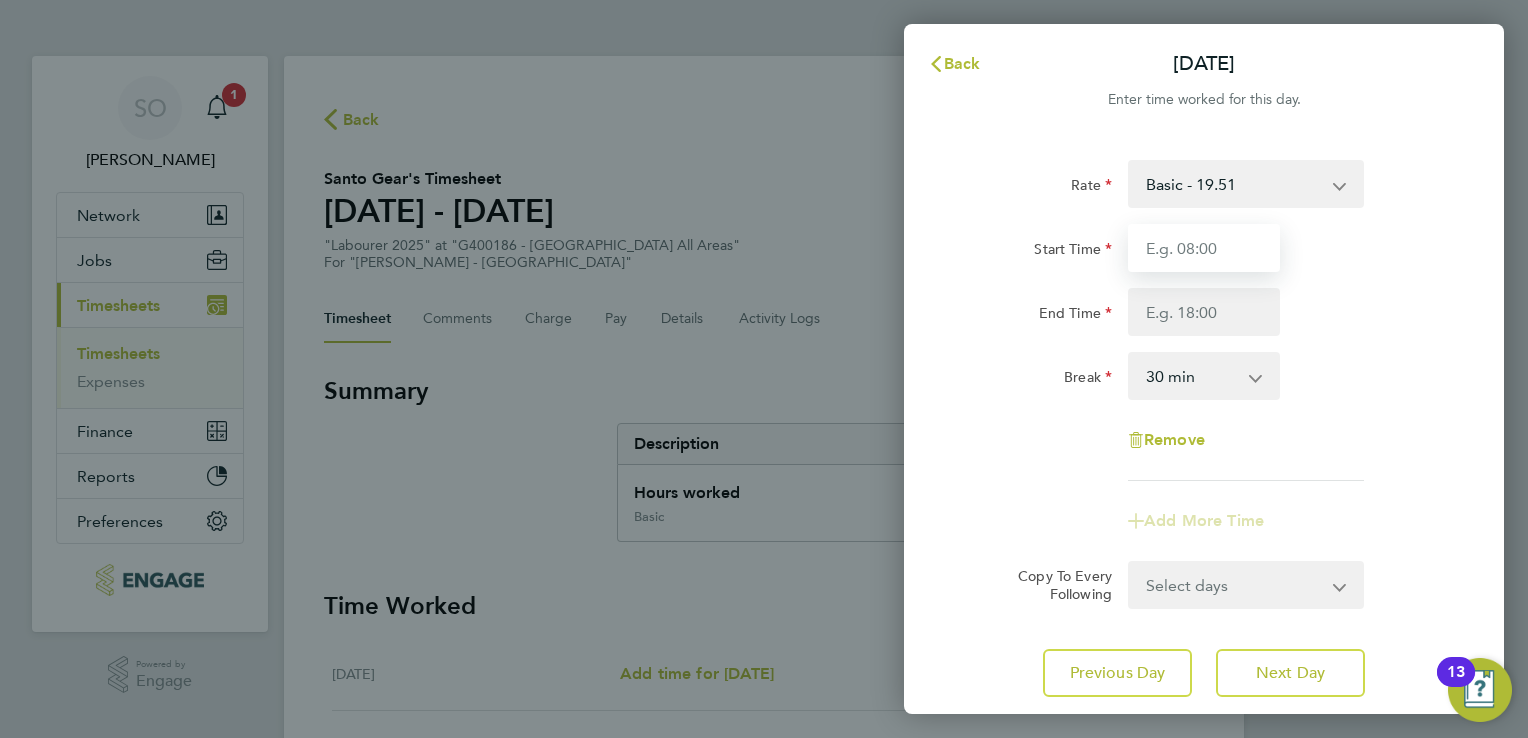 type on "07:30" 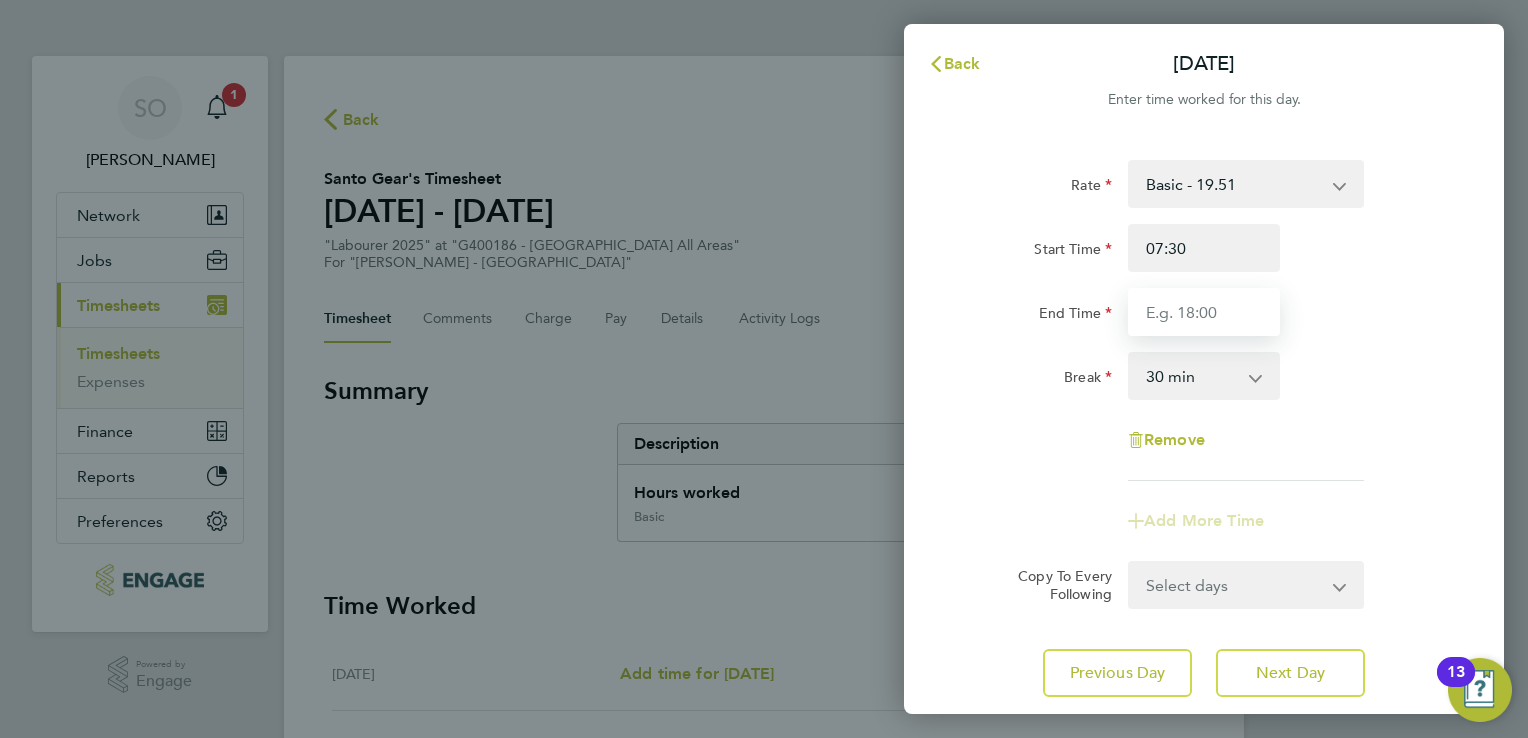 type on "16:30" 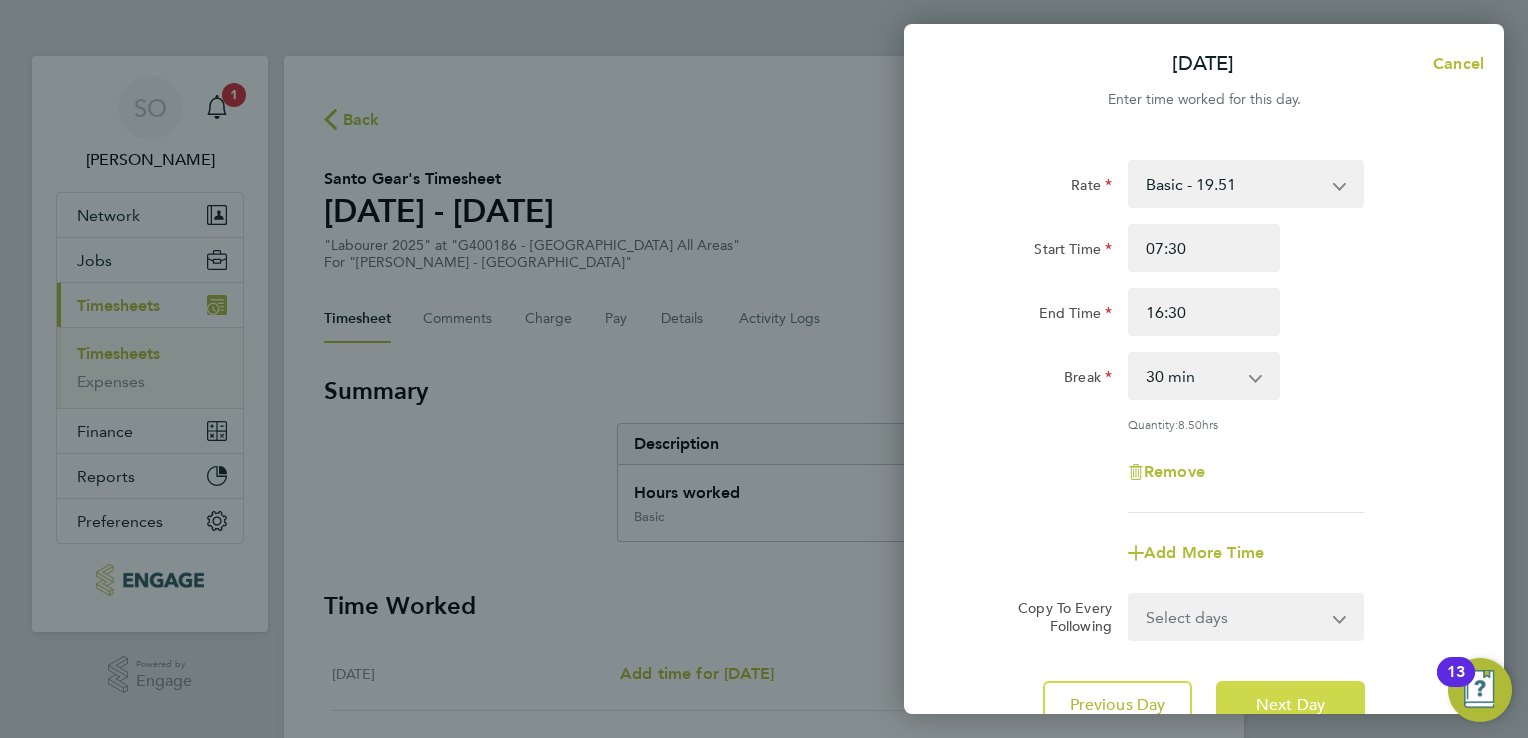 click on "Next Day" 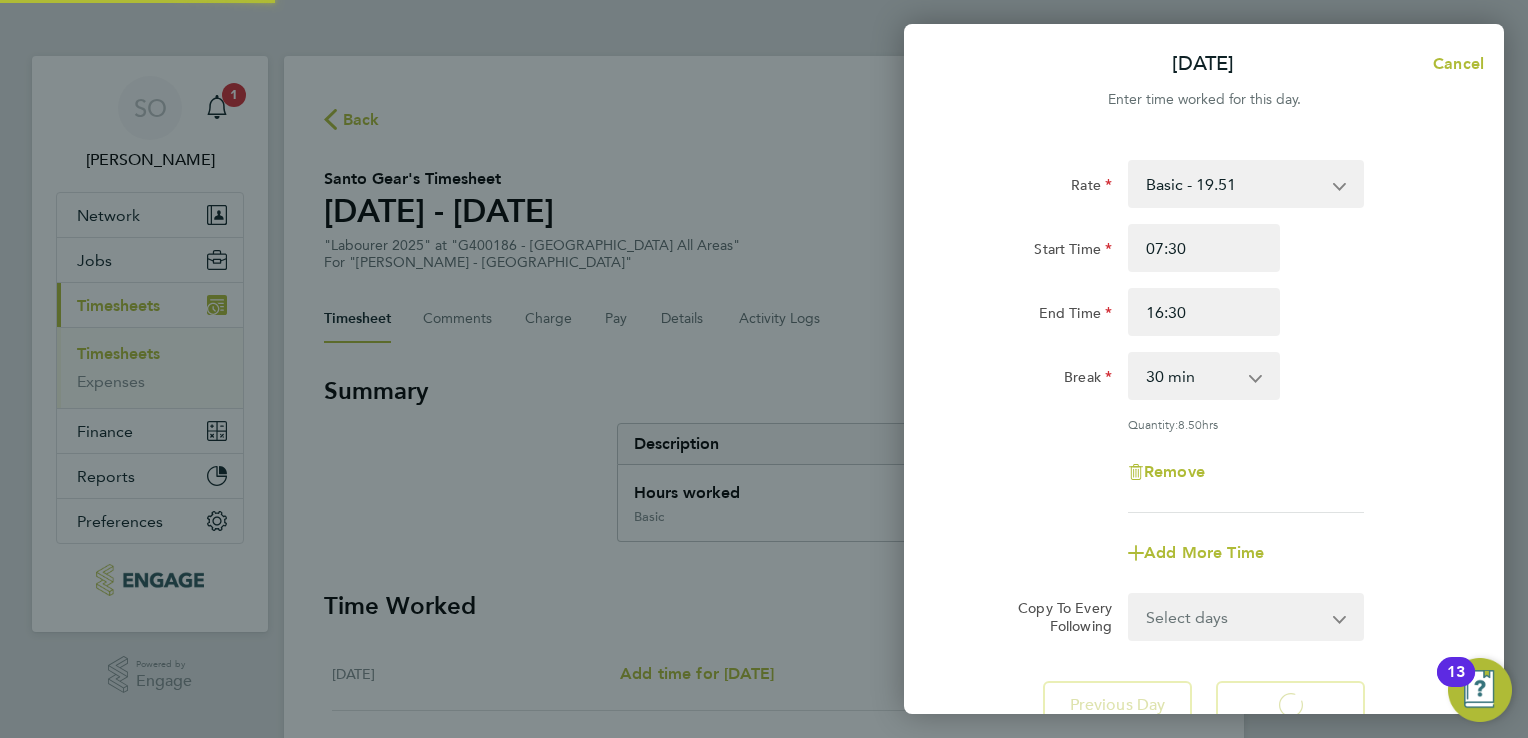 select on "30" 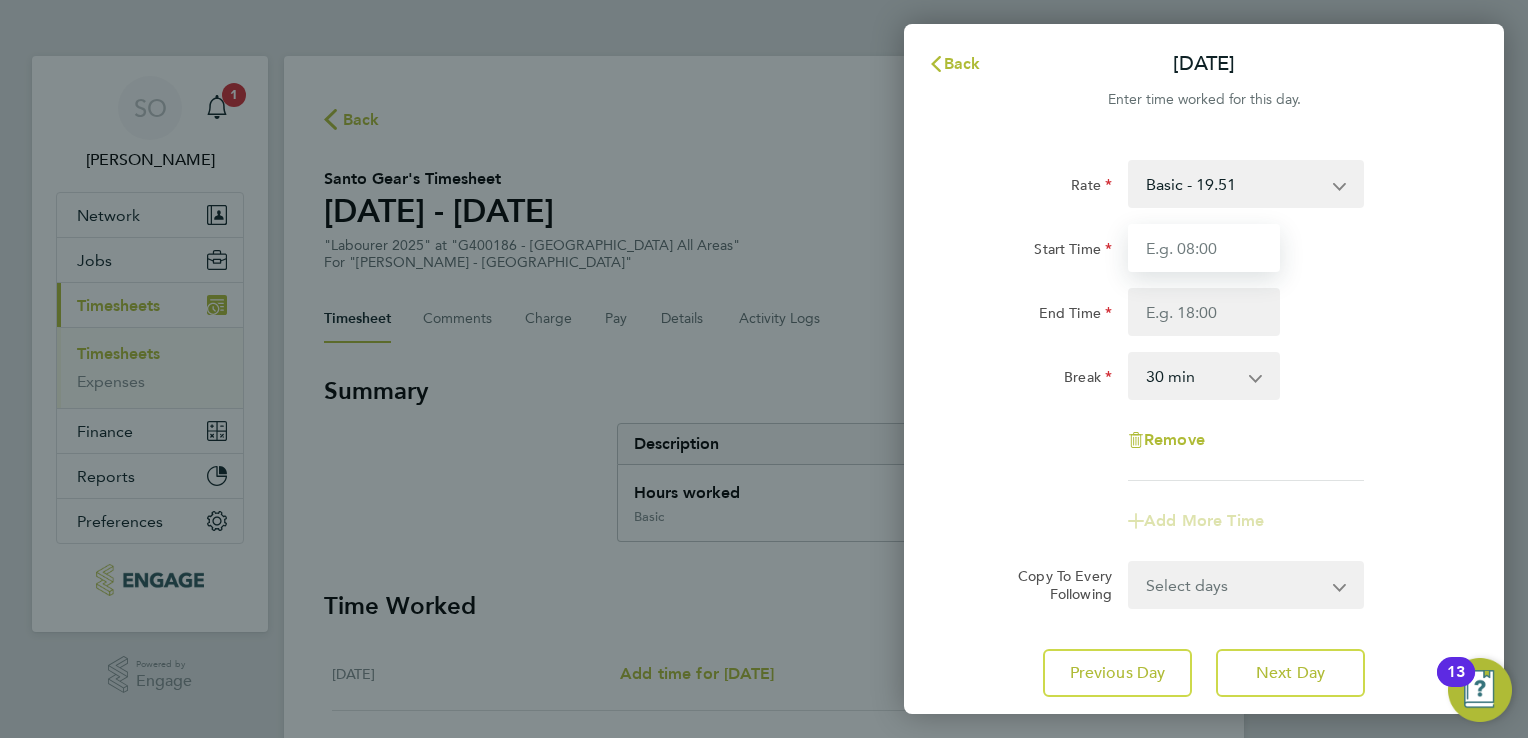 click on "Start Time" at bounding box center [1204, 248] 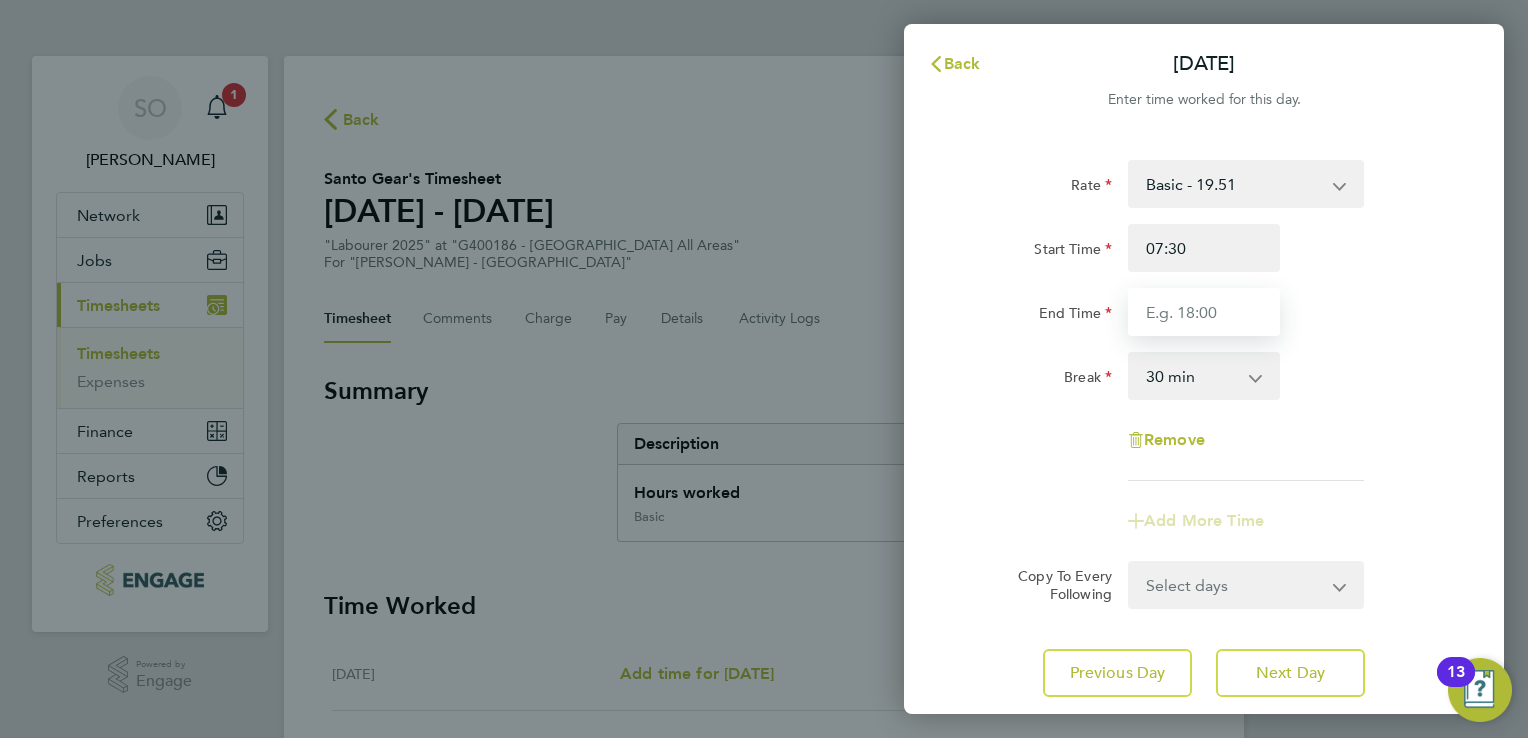 type on "16:30" 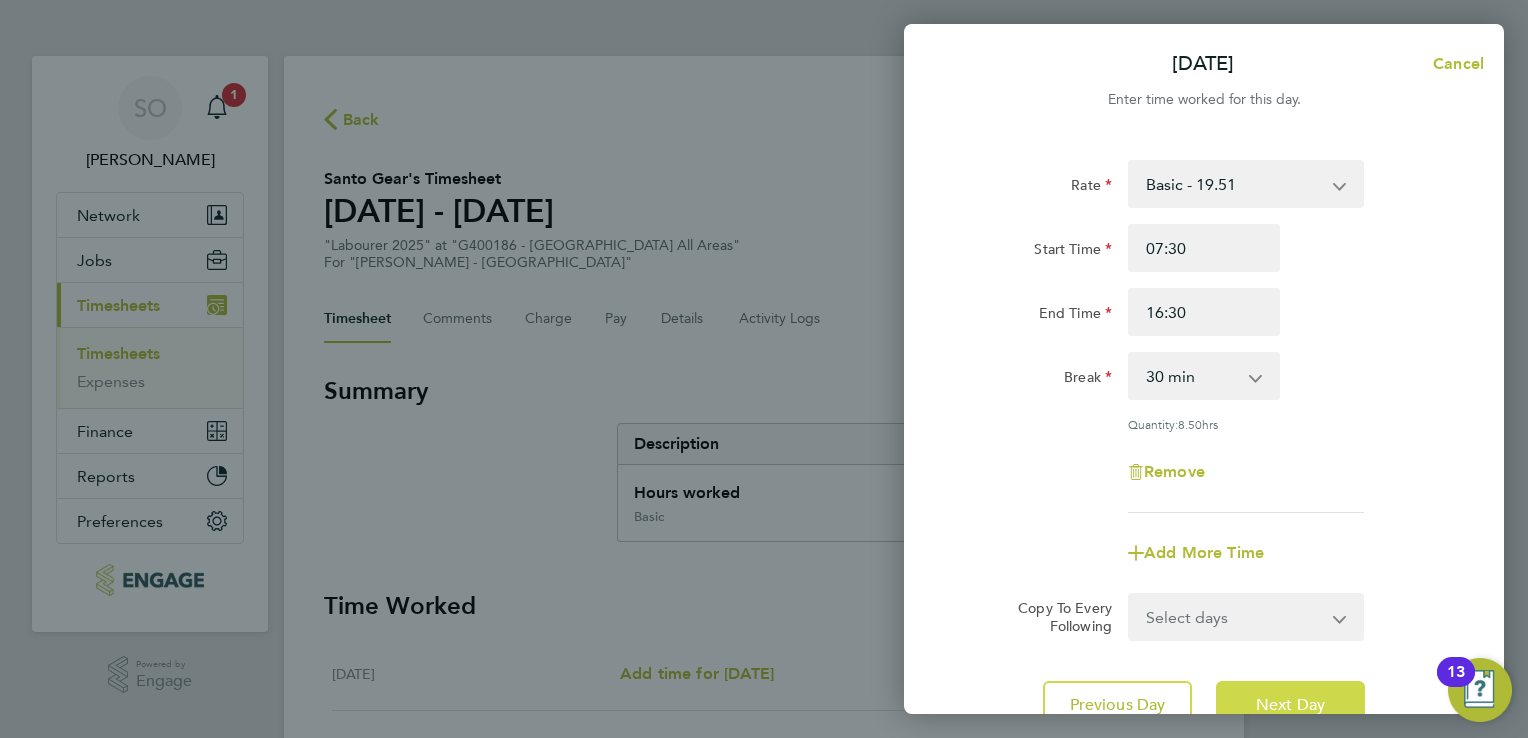 click on "Next Day" 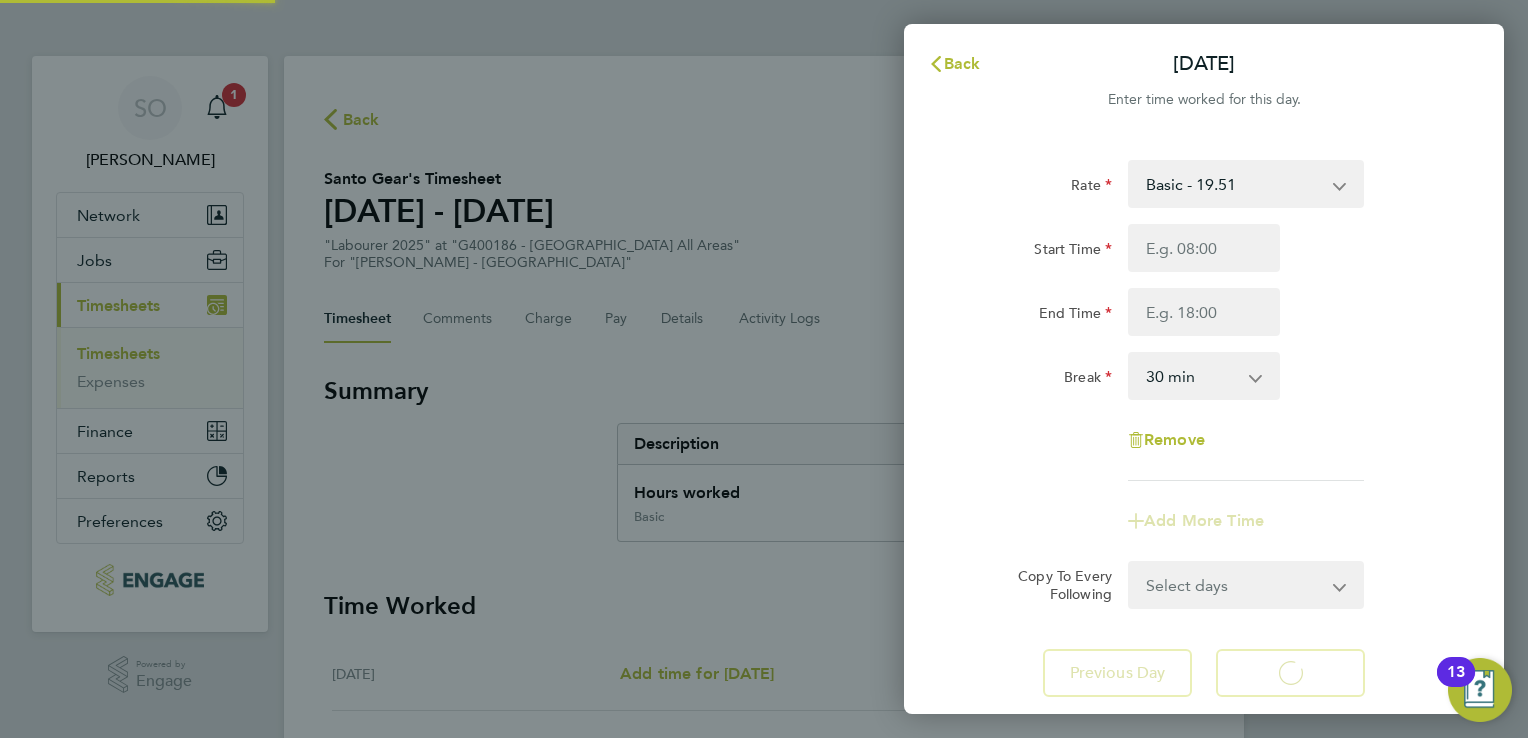 select on "30" 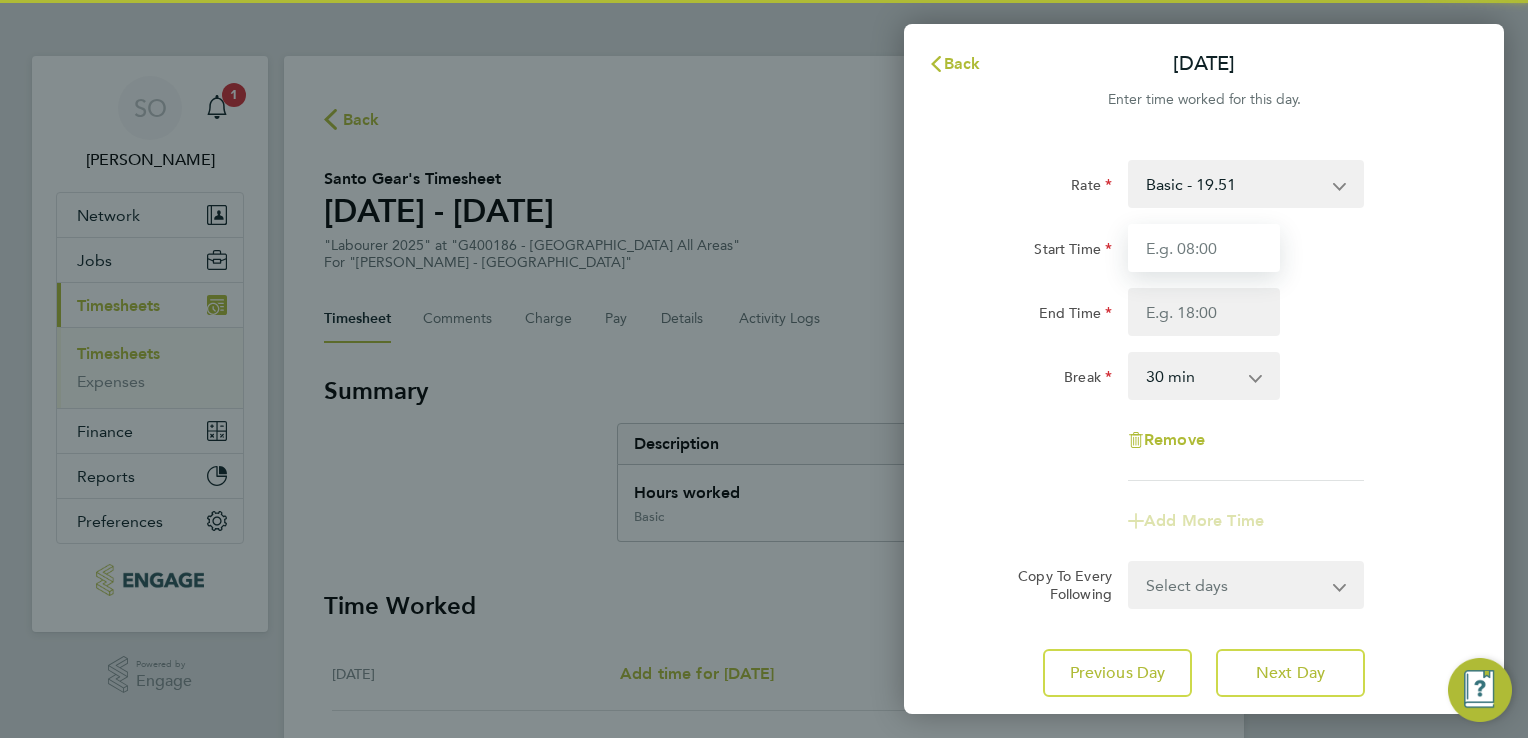 click on "Start Time" at bounding box center (1204, 248) 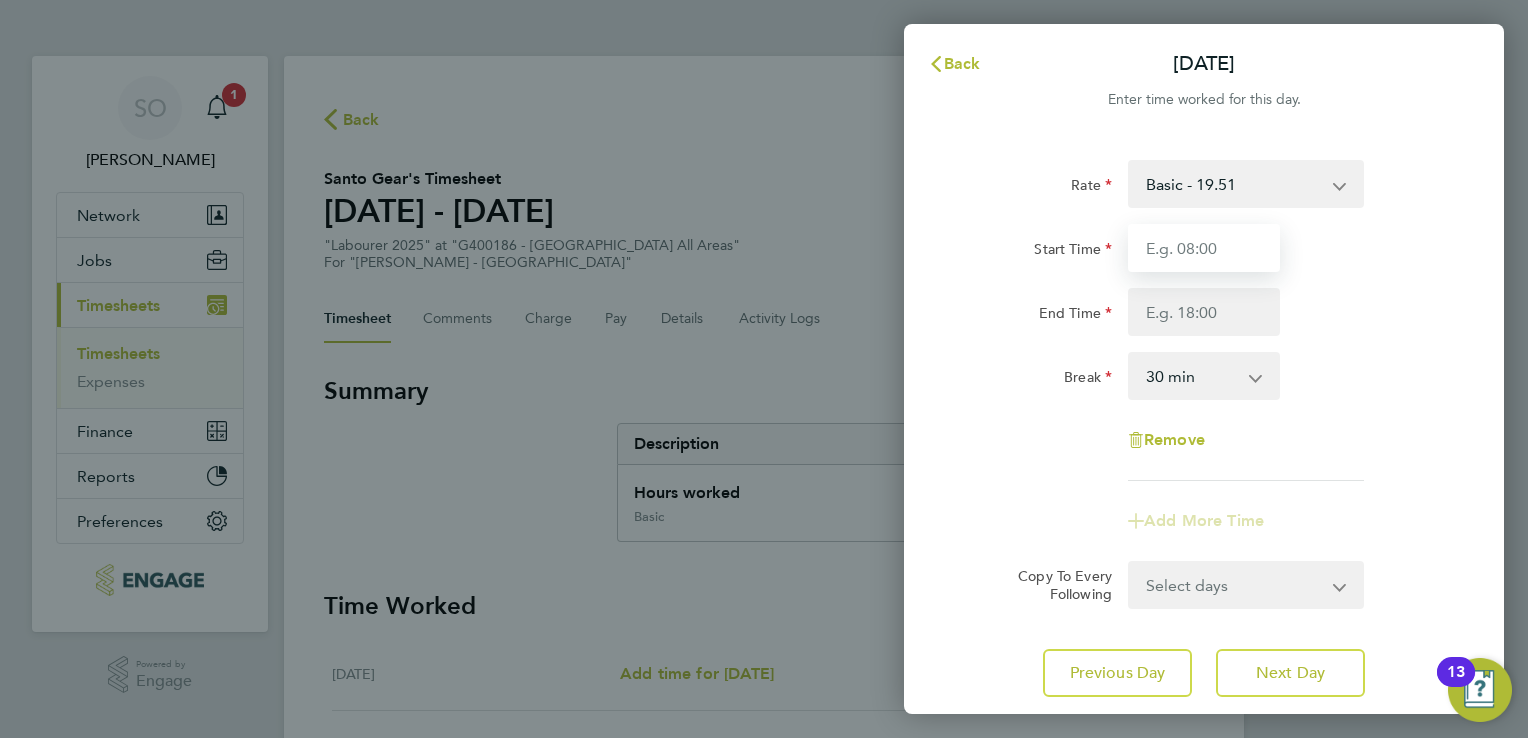 type on "07:30" 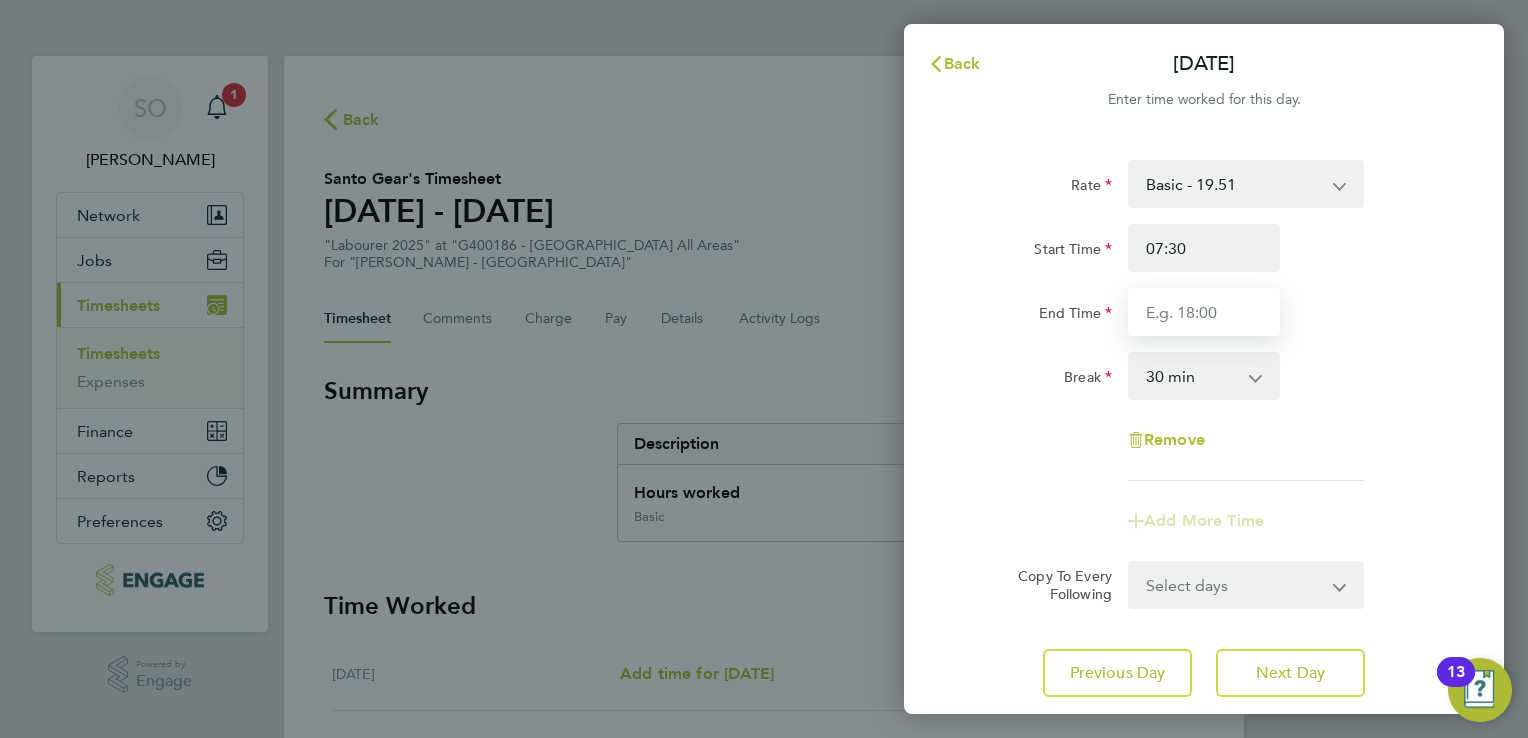 type on "16:30" 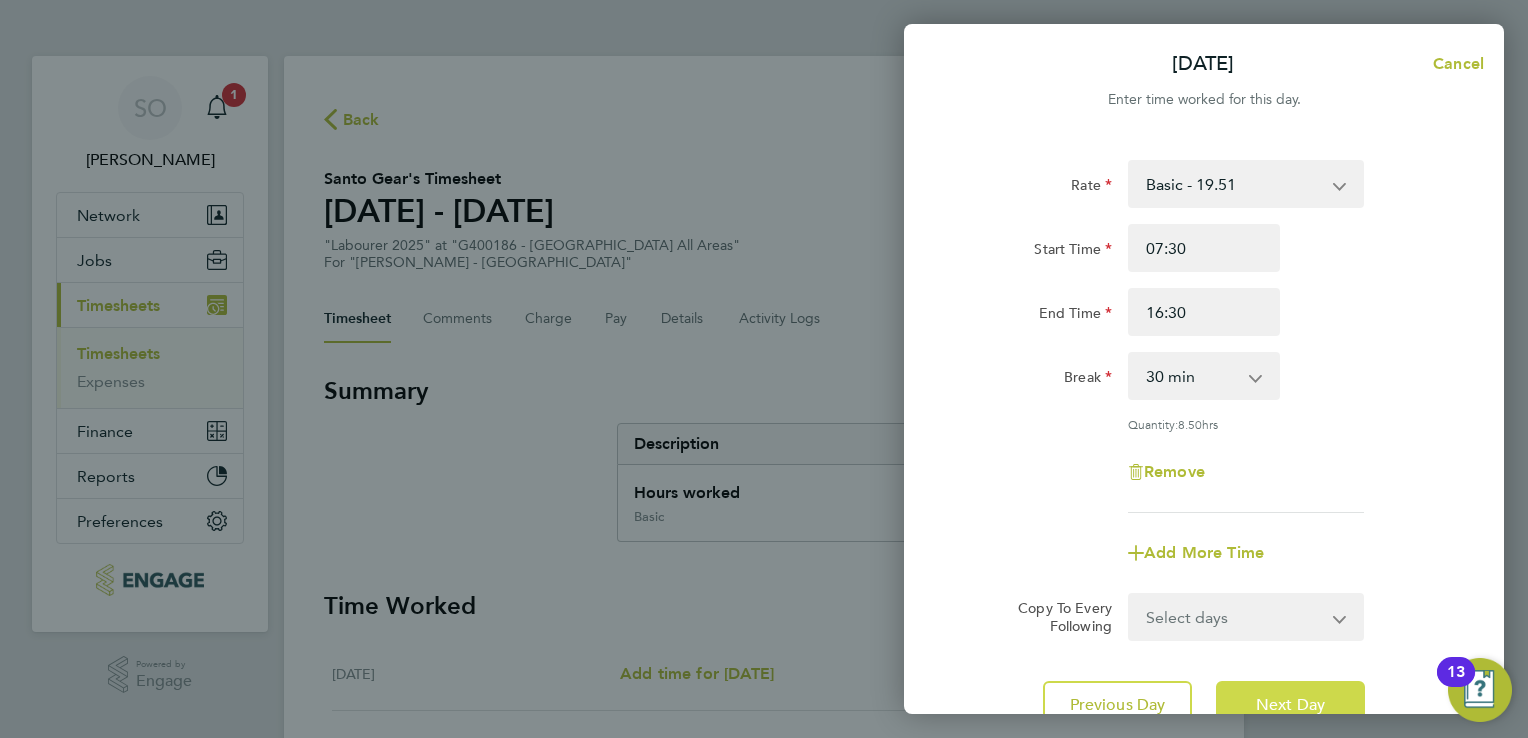 click on "Next Day" 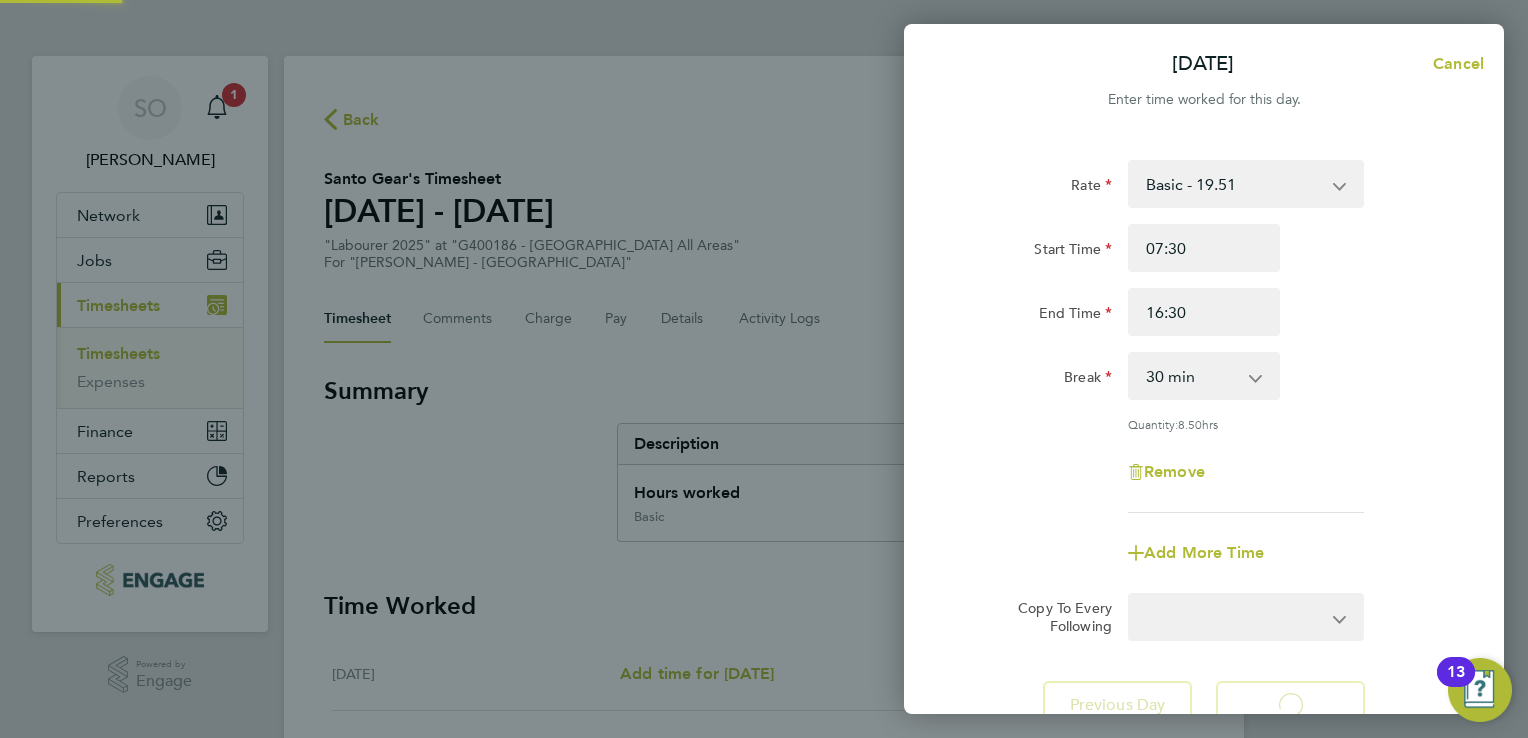 select on "30" 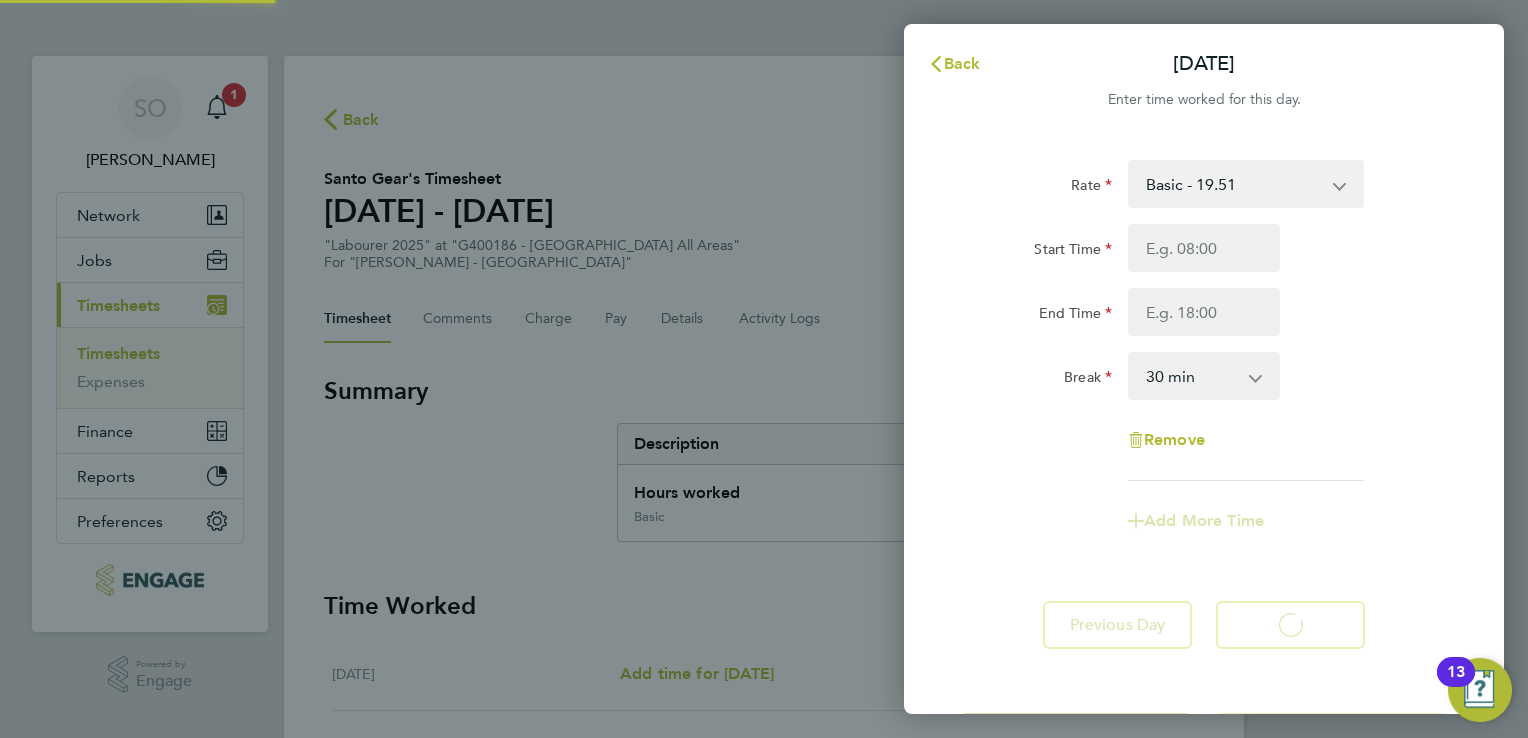select on "30" 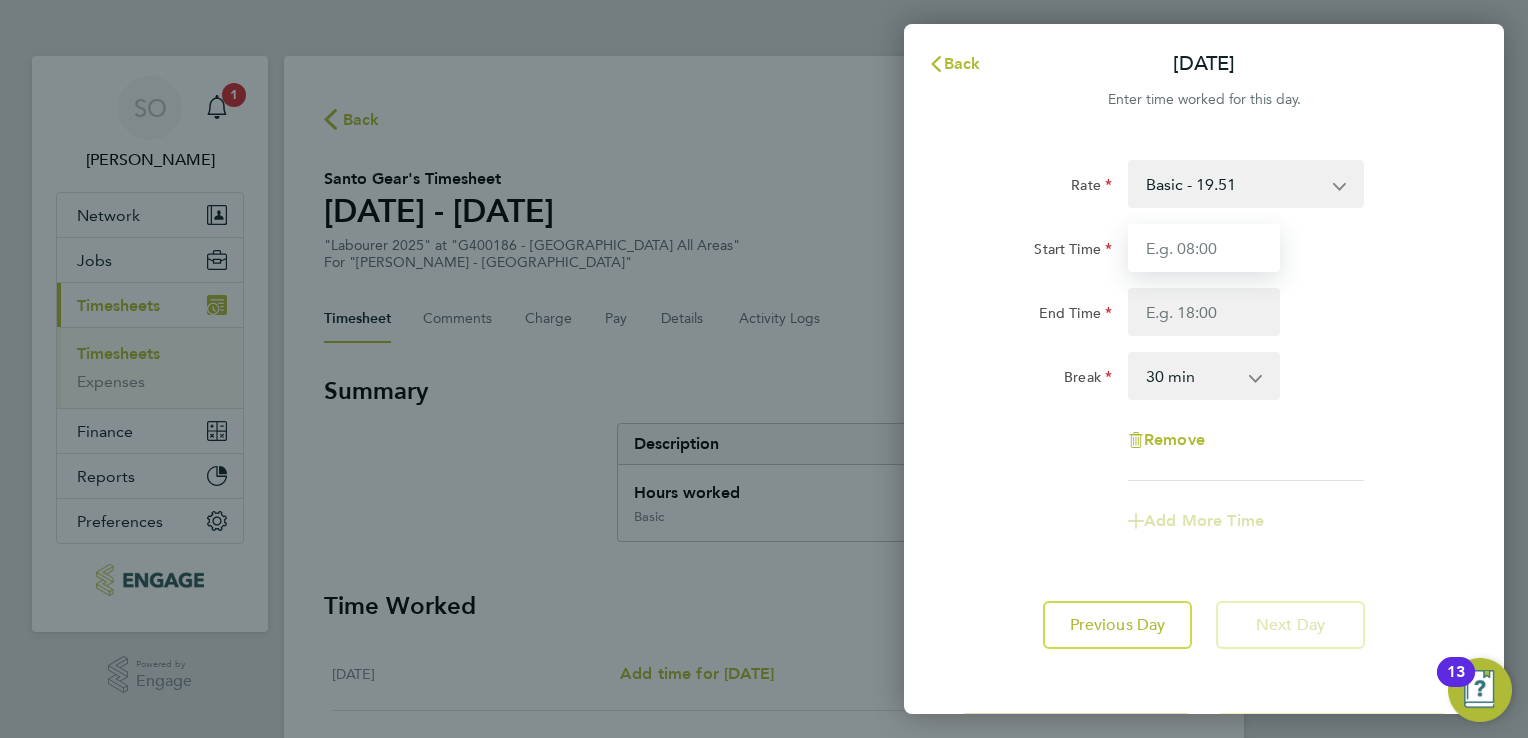 click on "Start Time" at bounding box center [1204, 248] 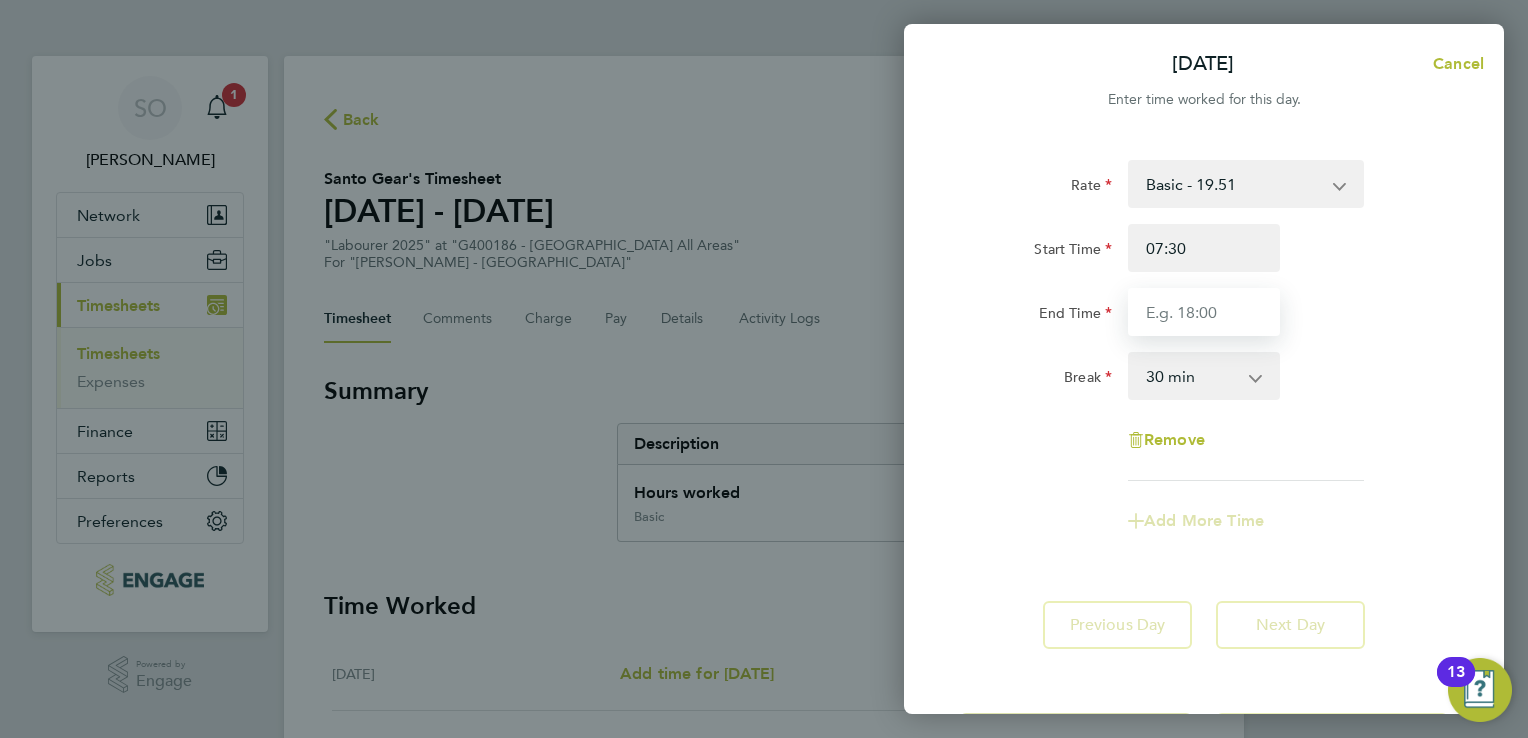 click on "End Time" at bounding box center (1204, 312) 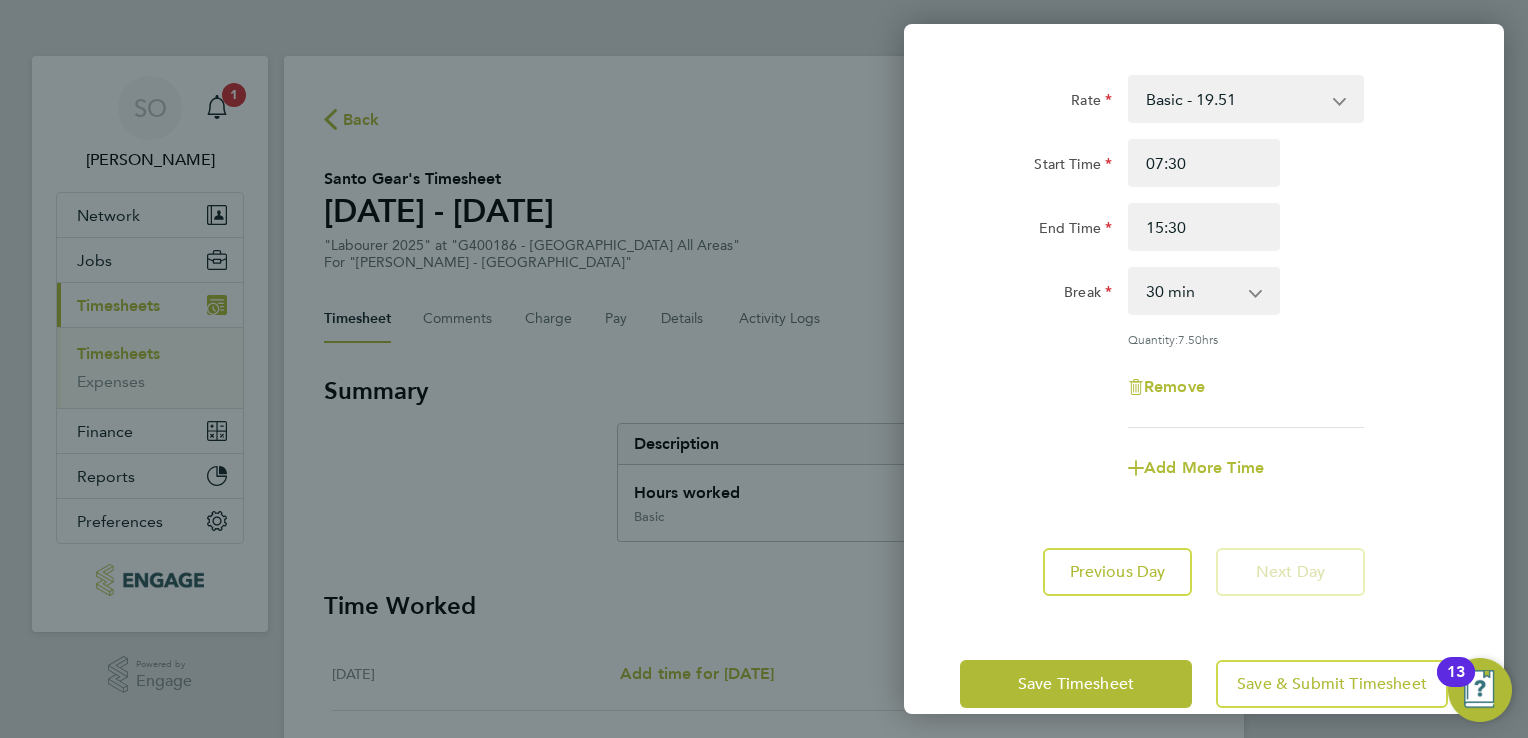 click on "Save Timesheet   Save & Submit Timesheet" 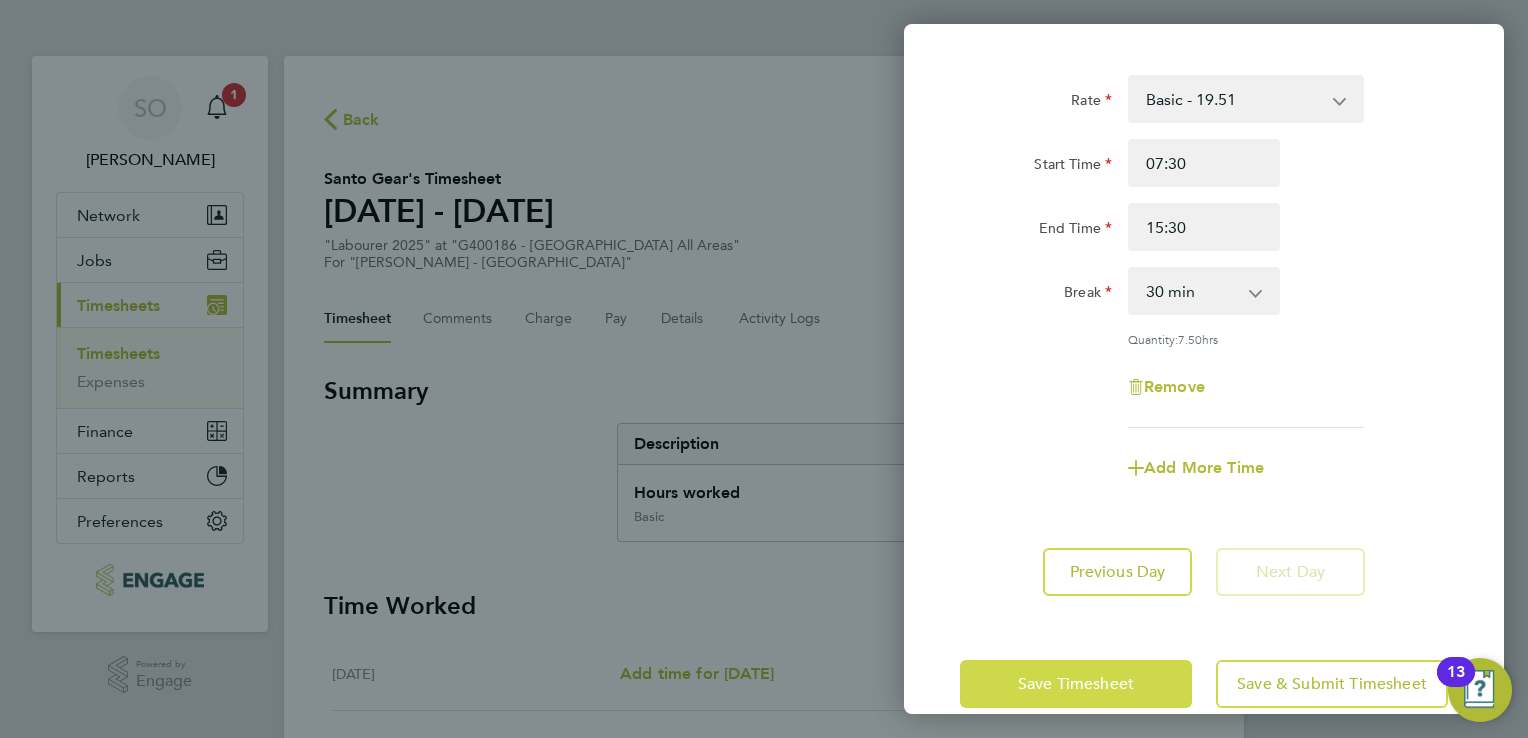 click on "Save Timesheet" 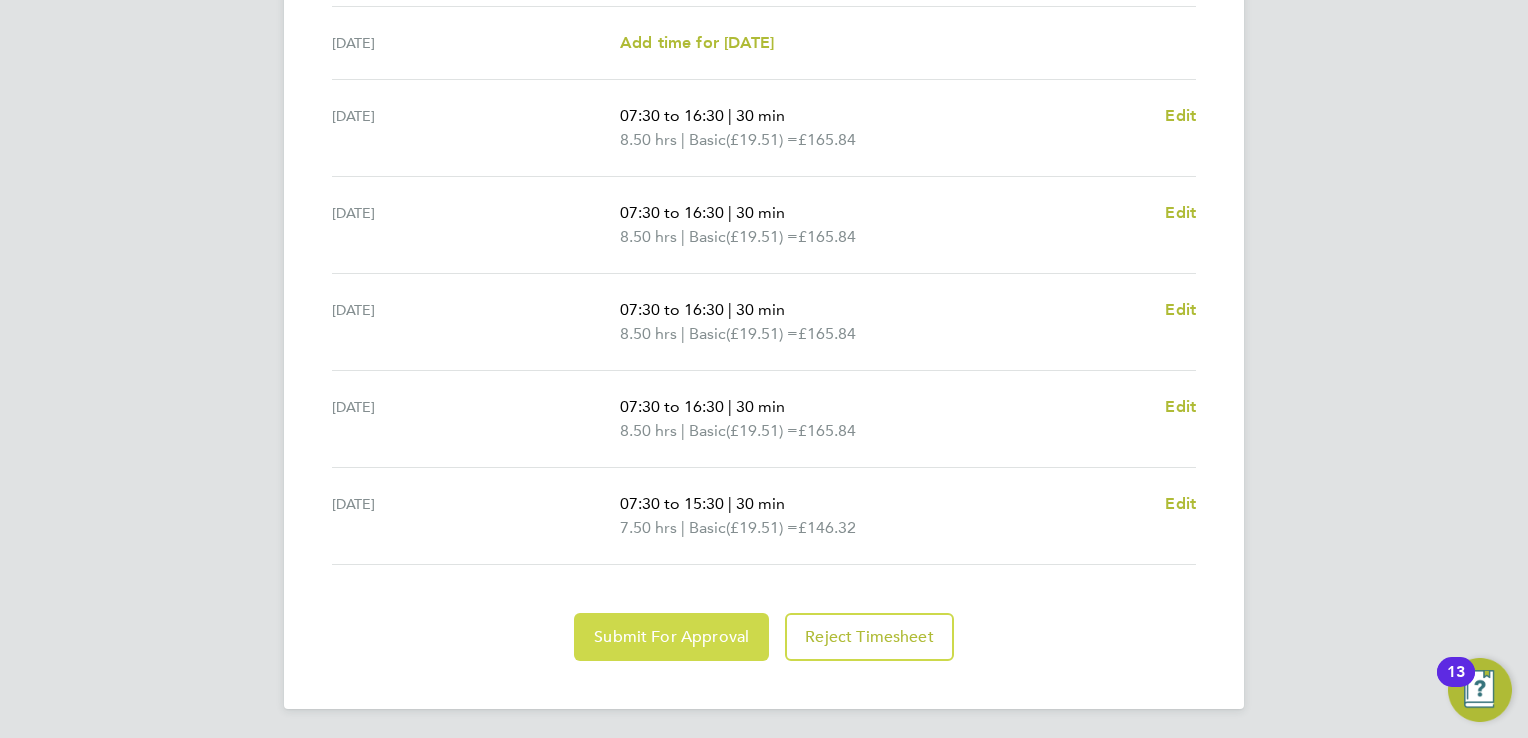 click on "Submit For Approval" 